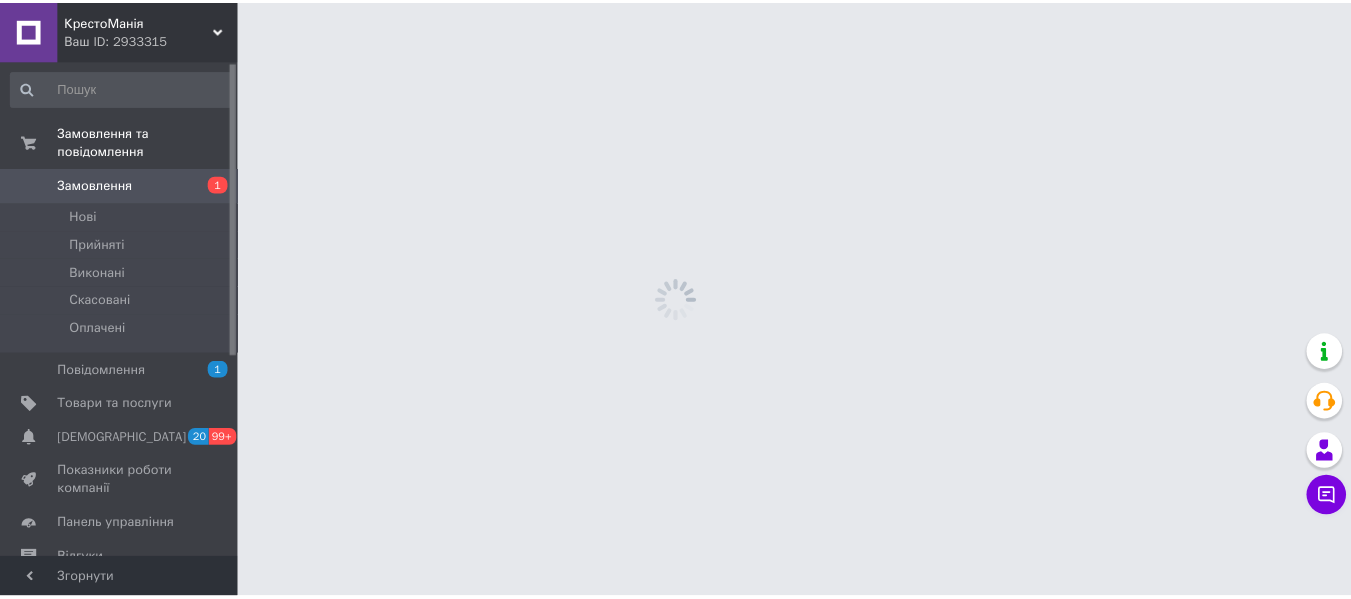 scroll, scrollTop: 0, scrollLeft: 0, axis: both 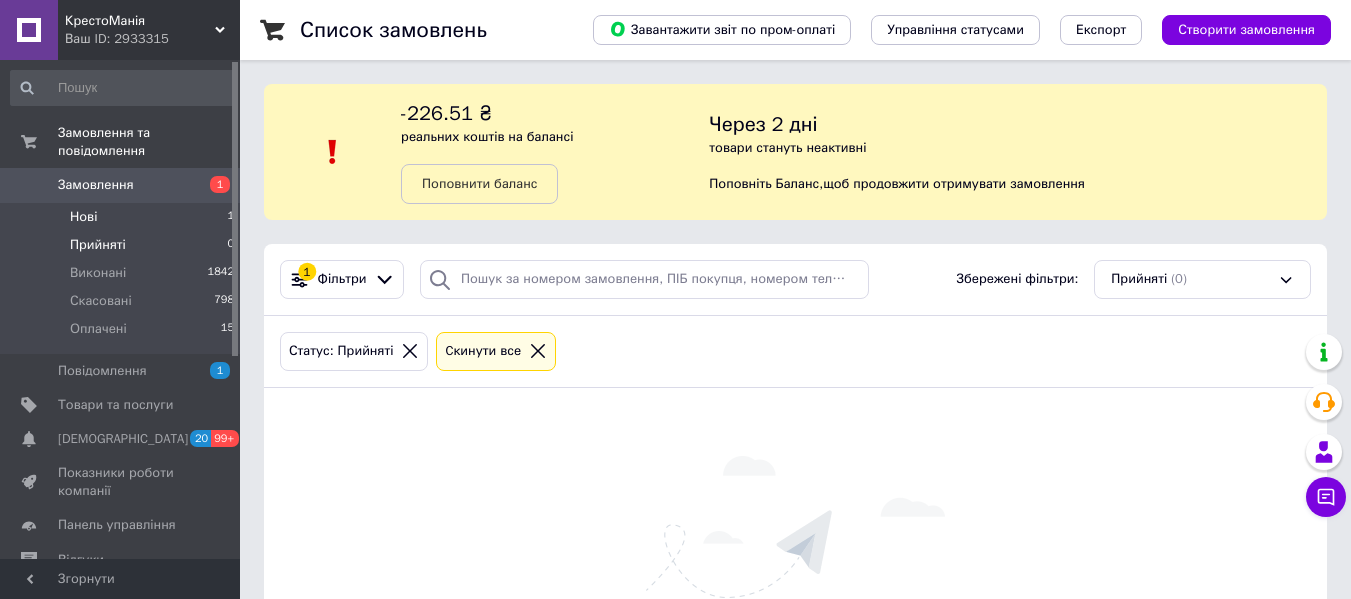 click on "Нові 1" at bounding box center [123, 217] 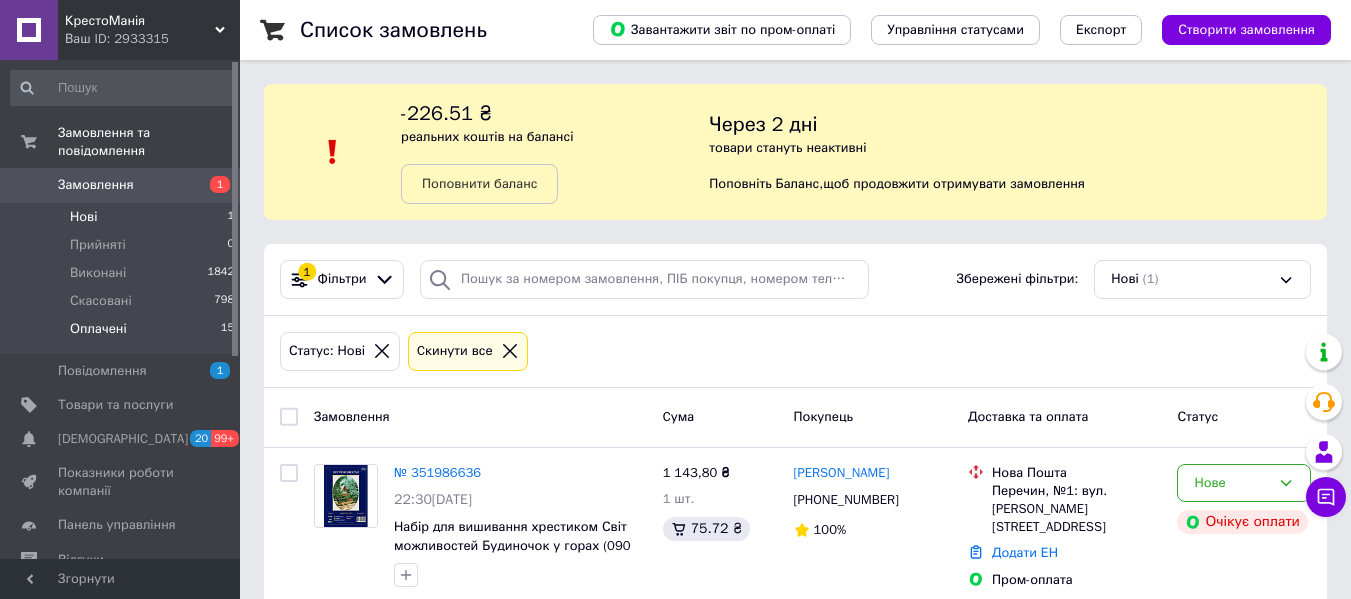 click on "Оплачені 15" at bounding box center (123, 334) 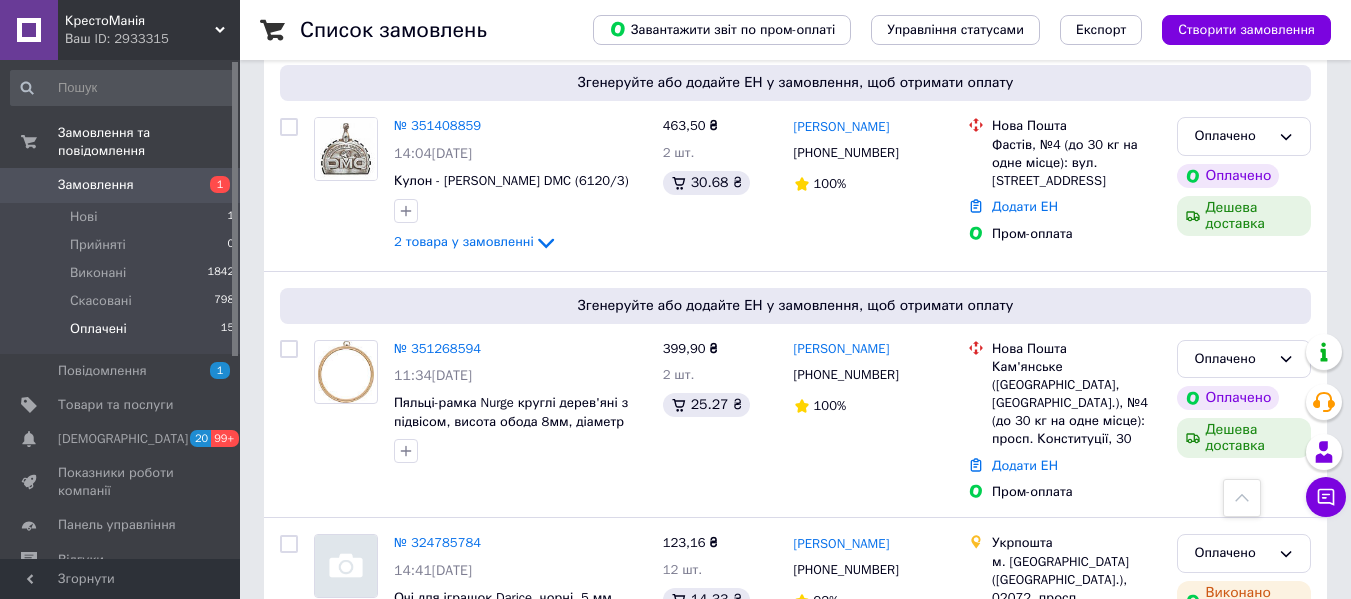 scroll, scrollTop: 1800, scrollLeft: 0, axis: vertical 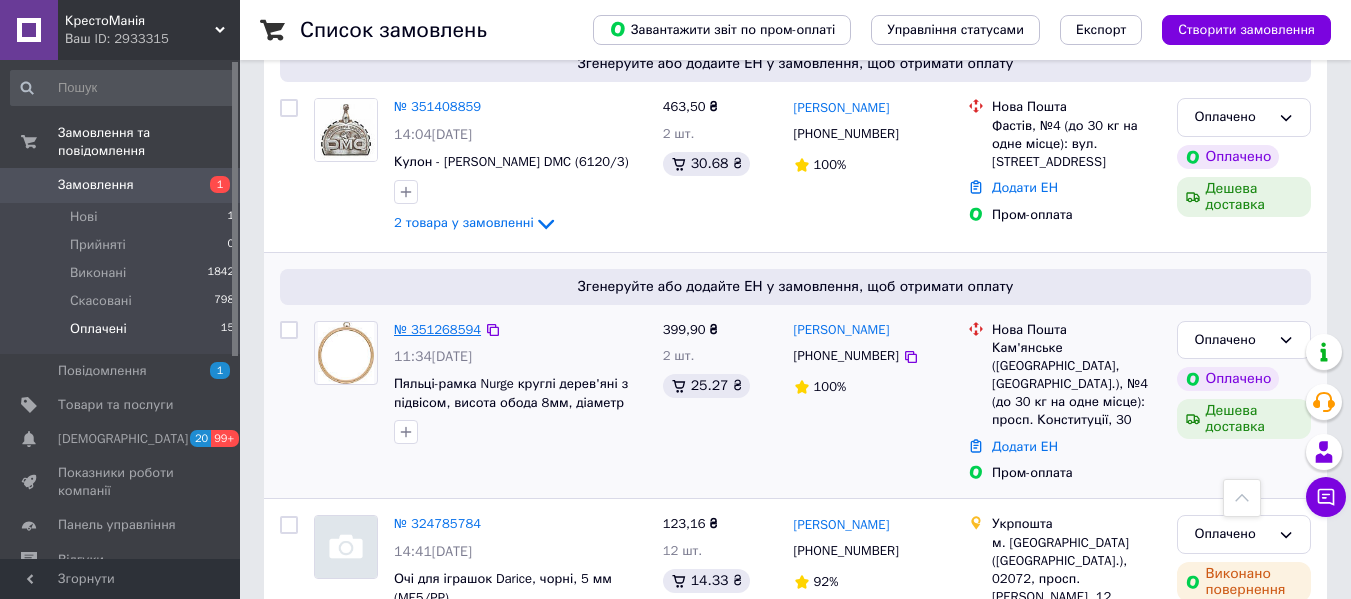 click on "№ 351268594" at bounding box center [437, 329] 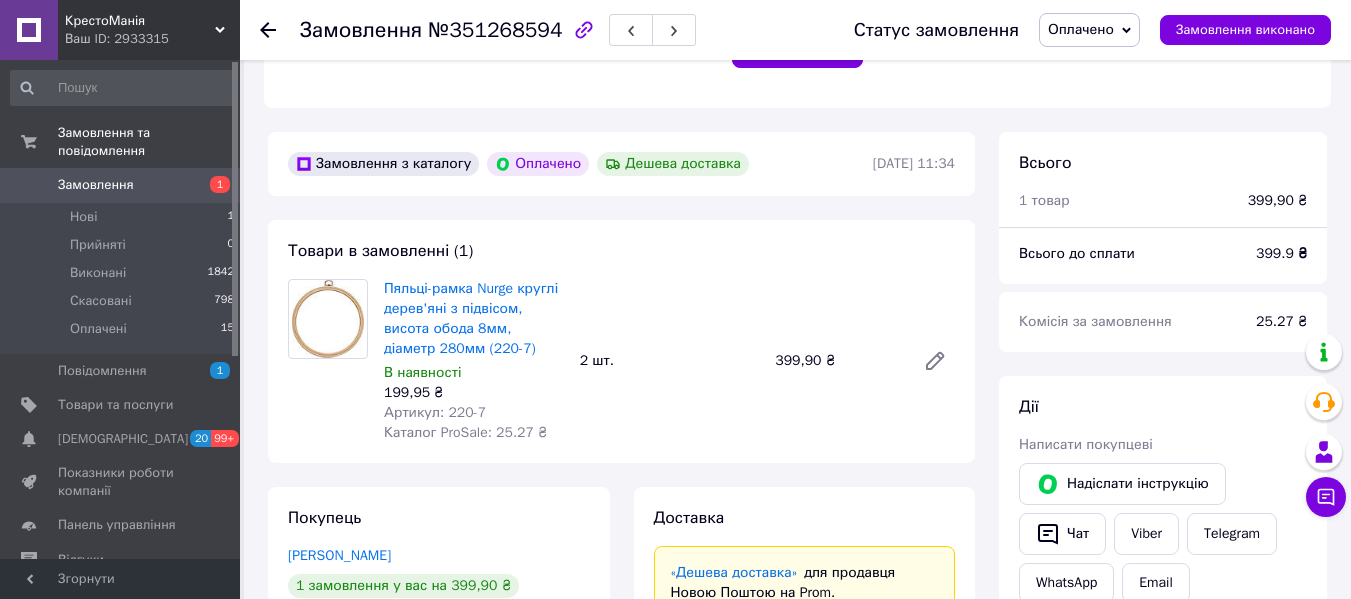 scroll, scrollTop: 600, scrollLeft: 0, axis: vertical 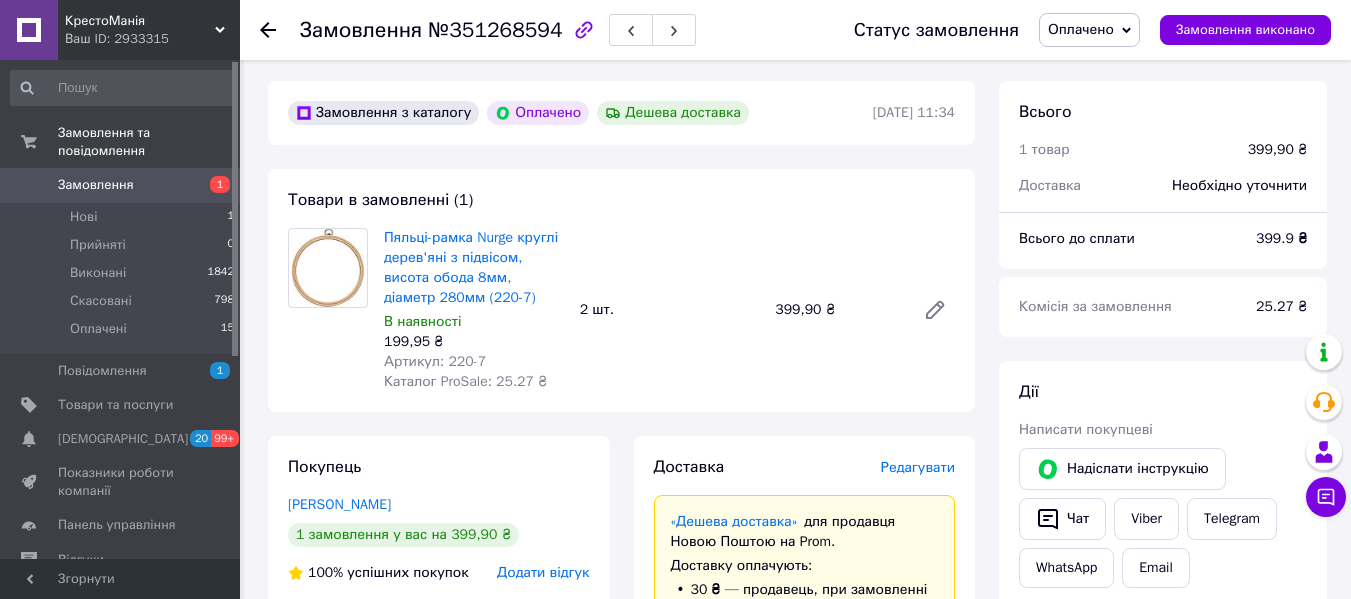 click on "В наявності" at bounding box center [474, 322] 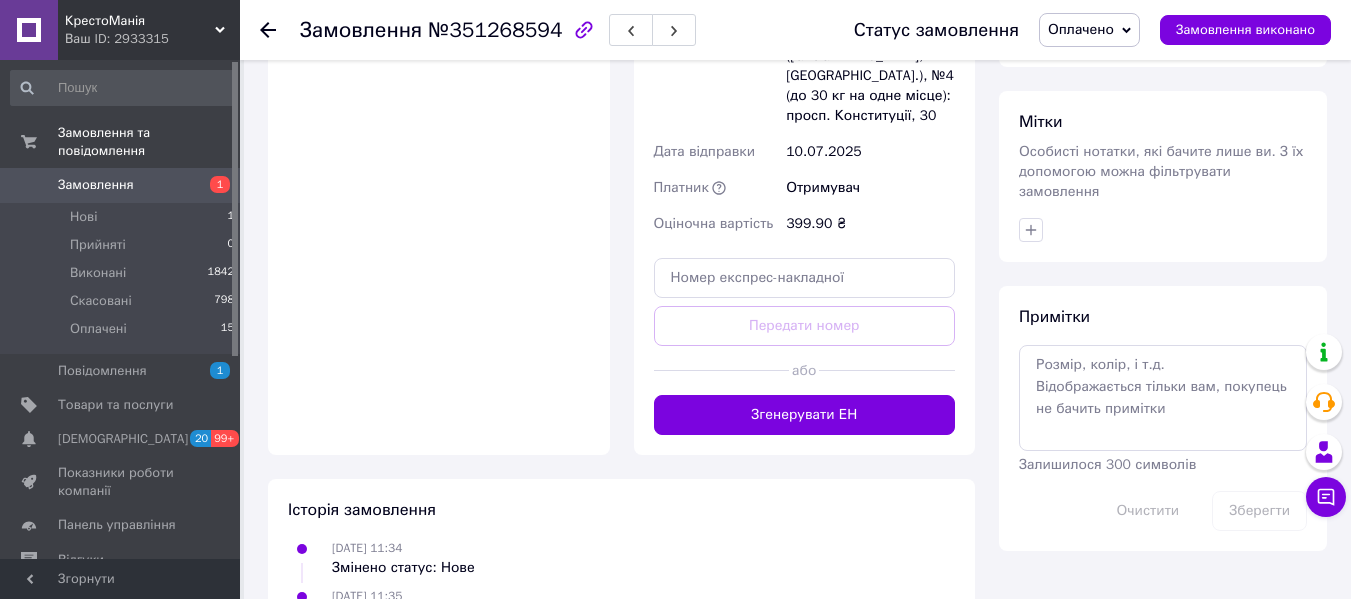 scroll, scrollTop: 1500, scrollLeft: 0, axis: vertical 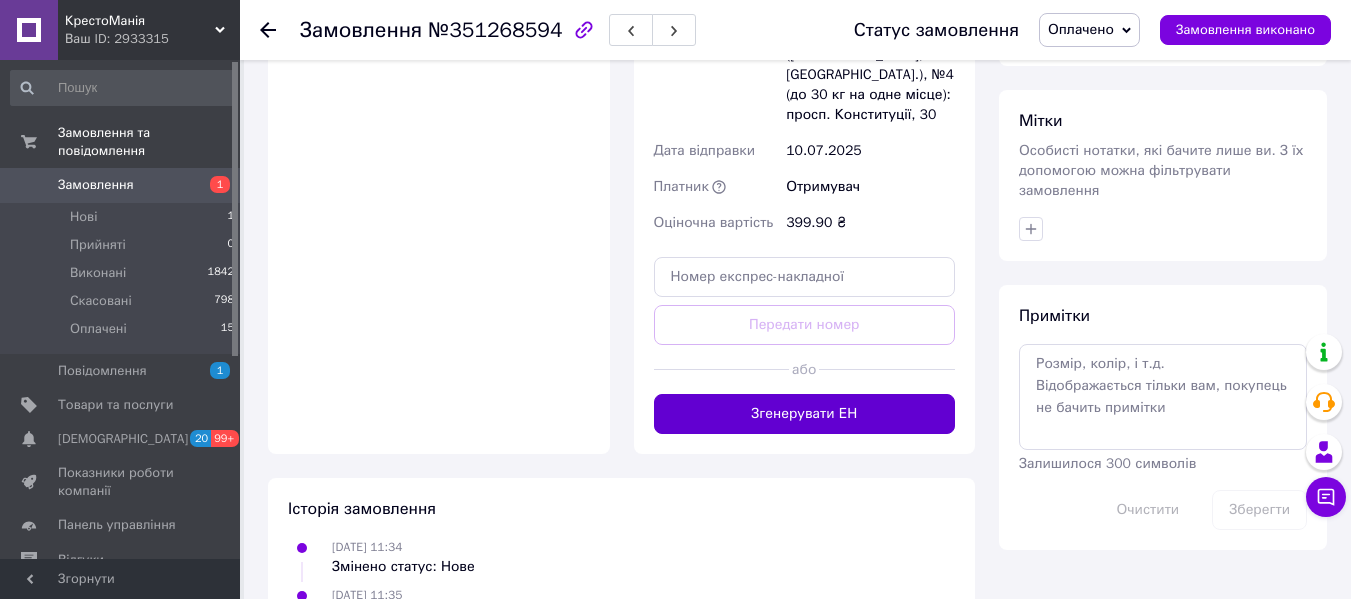 click on "Згенерувати ЕН" at bounding box center [805, 414] 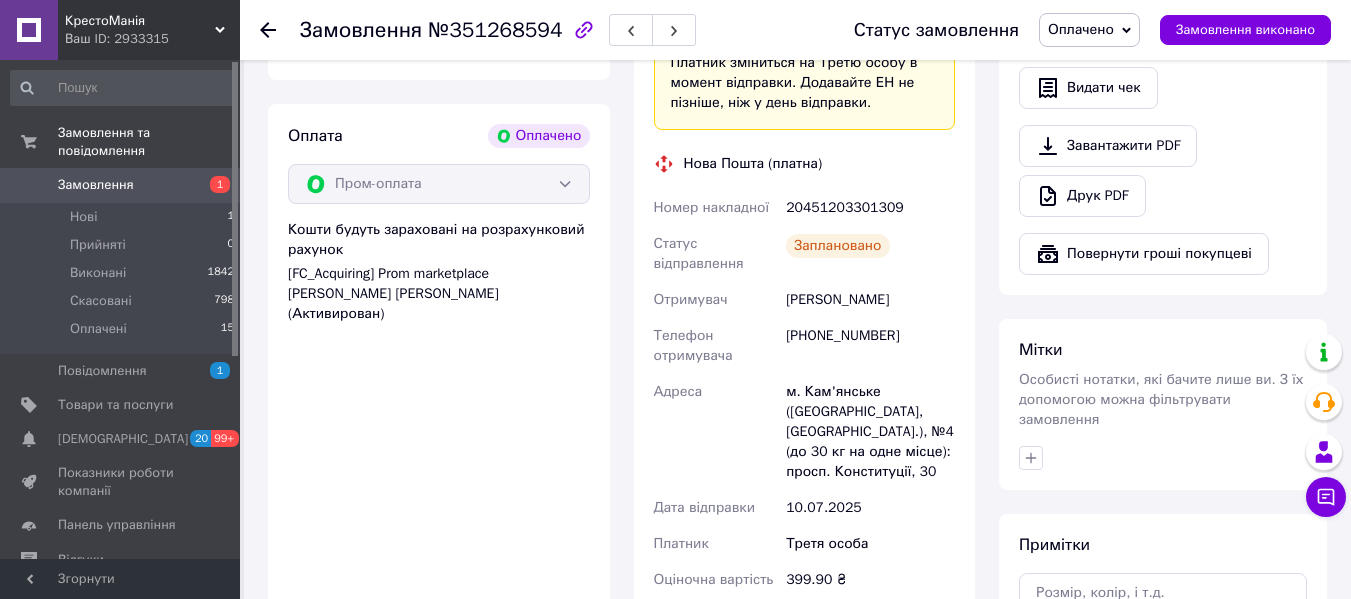 scroll, scrollTop: 1200, scrollLeft: 0, axis: vertical 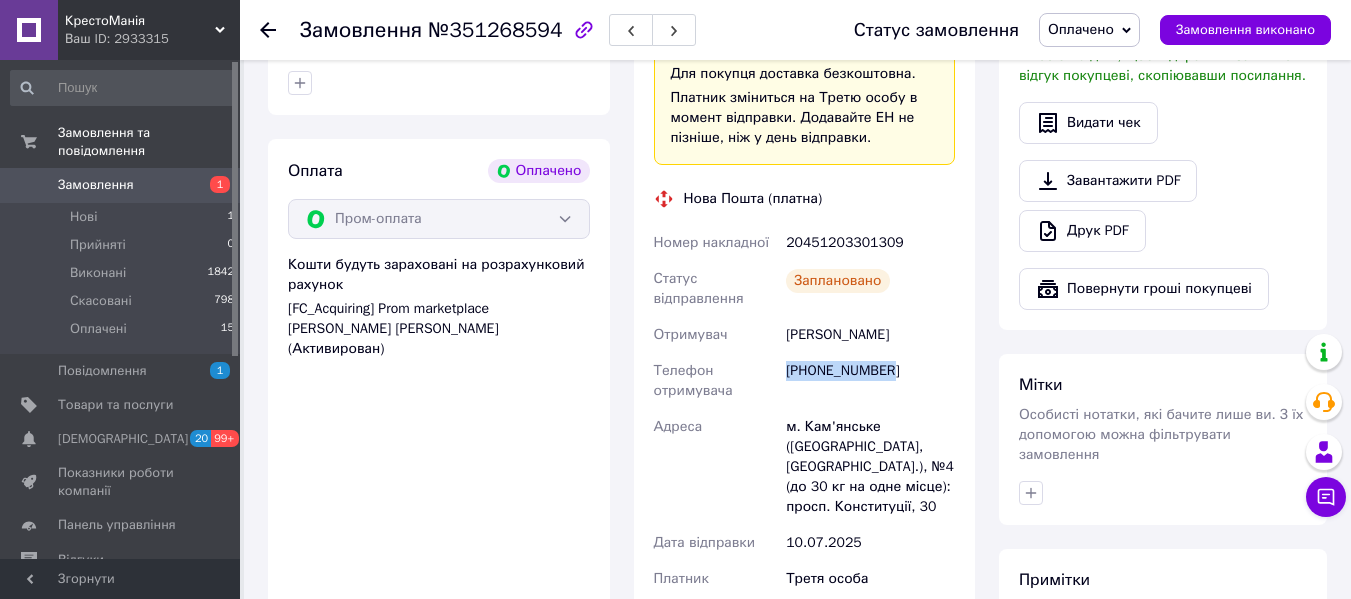 drag, startPoint x: 896, startPoint y: 349, endPoint x: 785, endPoint y: 358, distance: 111.364265 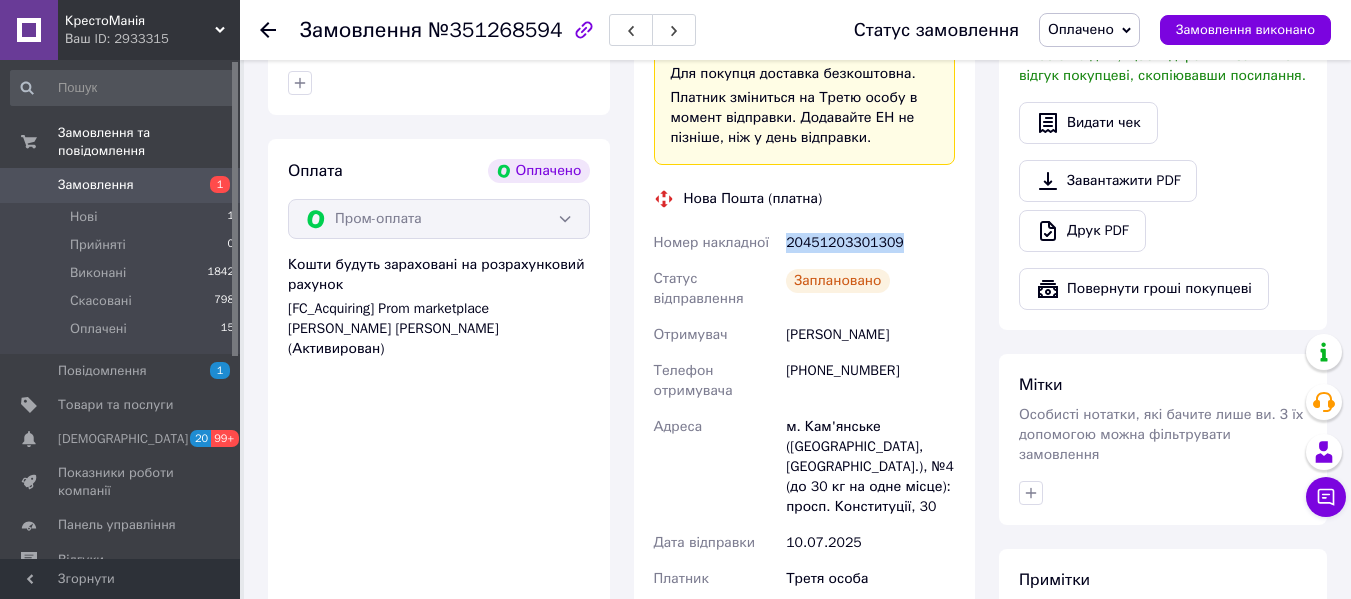 drag, startPoint x: 912, startPoint y: 216, endPoint x: 788, endPoint y: 229, distance: 124.67959 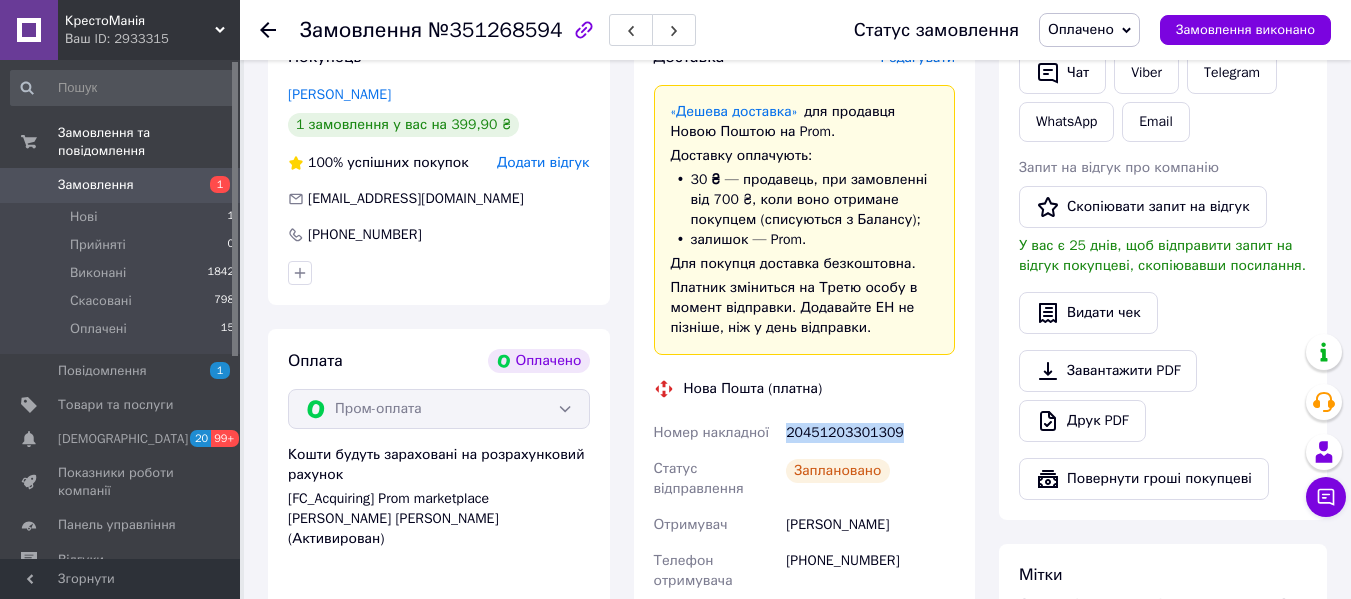 scroll, scrollTop: 1000, scrollLeft: 0, axis: vertical 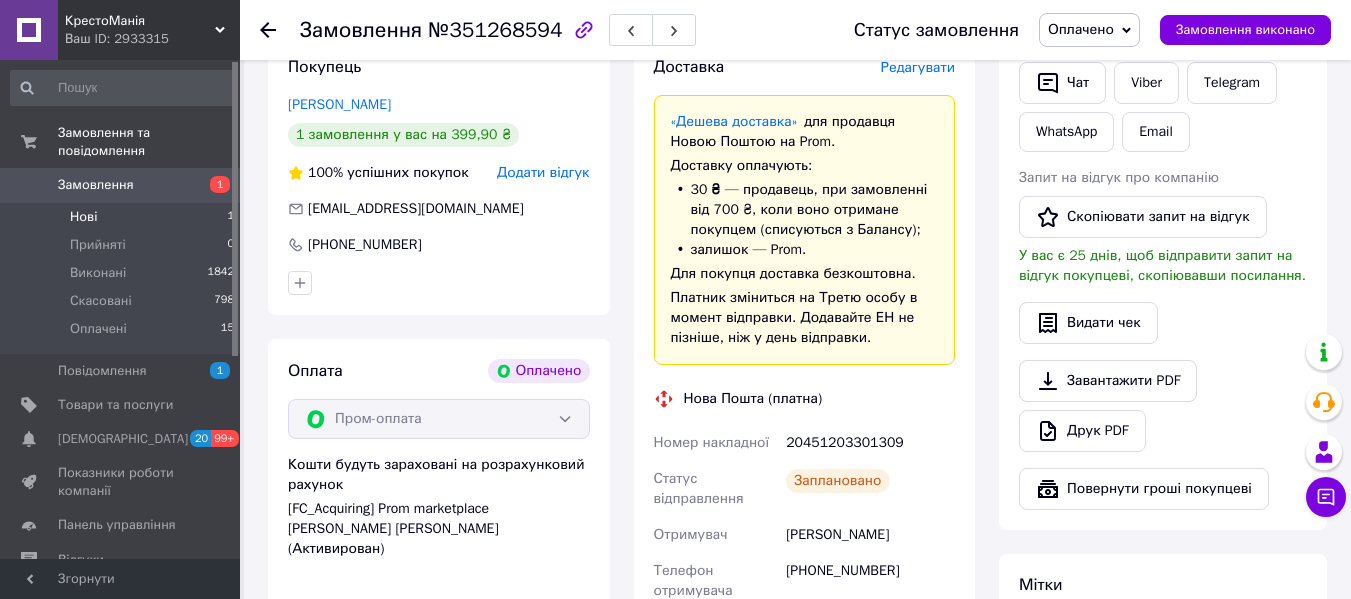 click on "Нові 1" at bounding box center [123, 217] 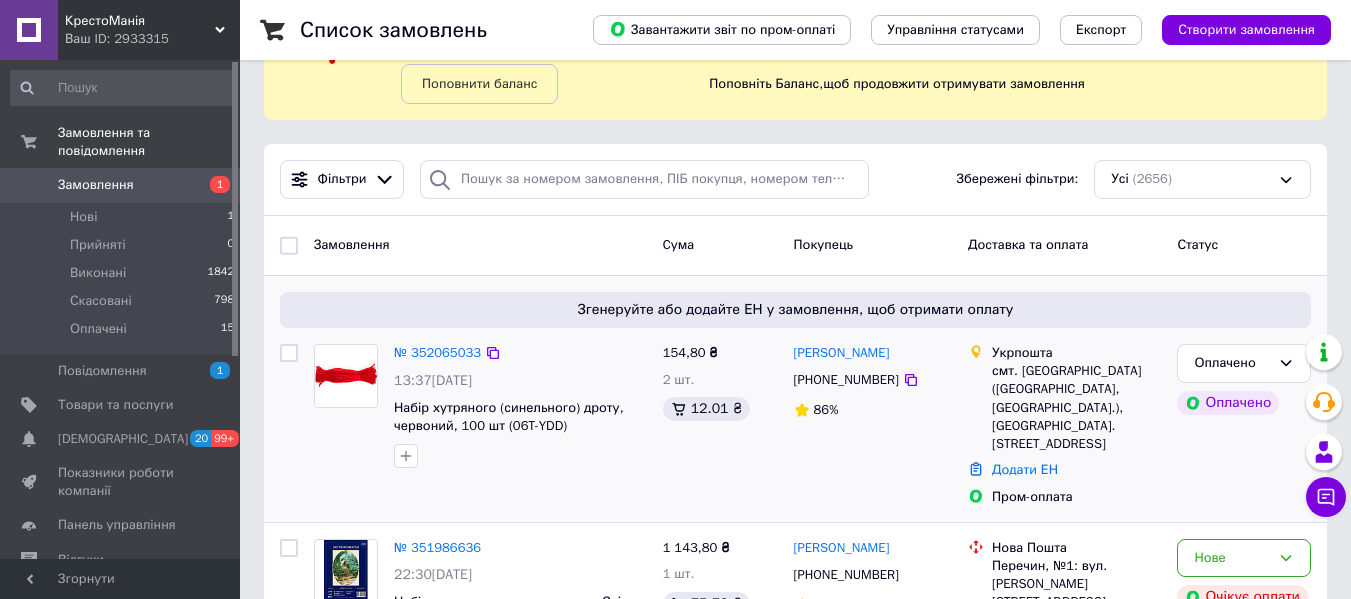 scroll, scrollTop: 200, scrollLeft: 0, axis: vertical 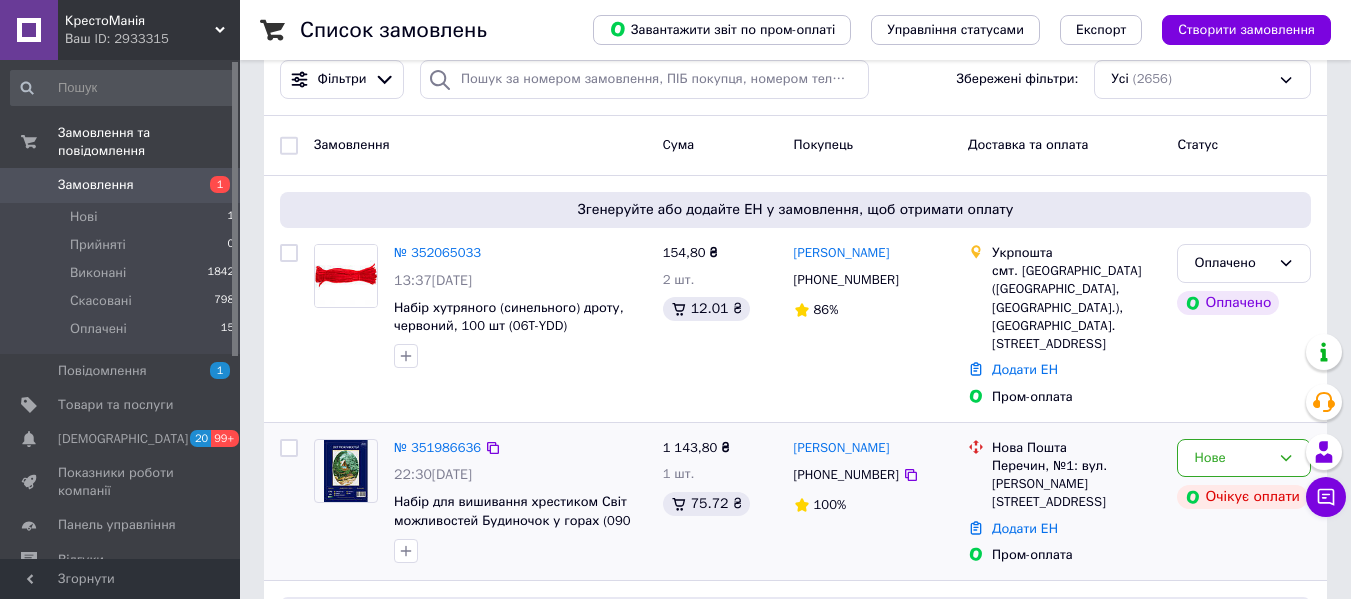click at bounding box center (346, 471) 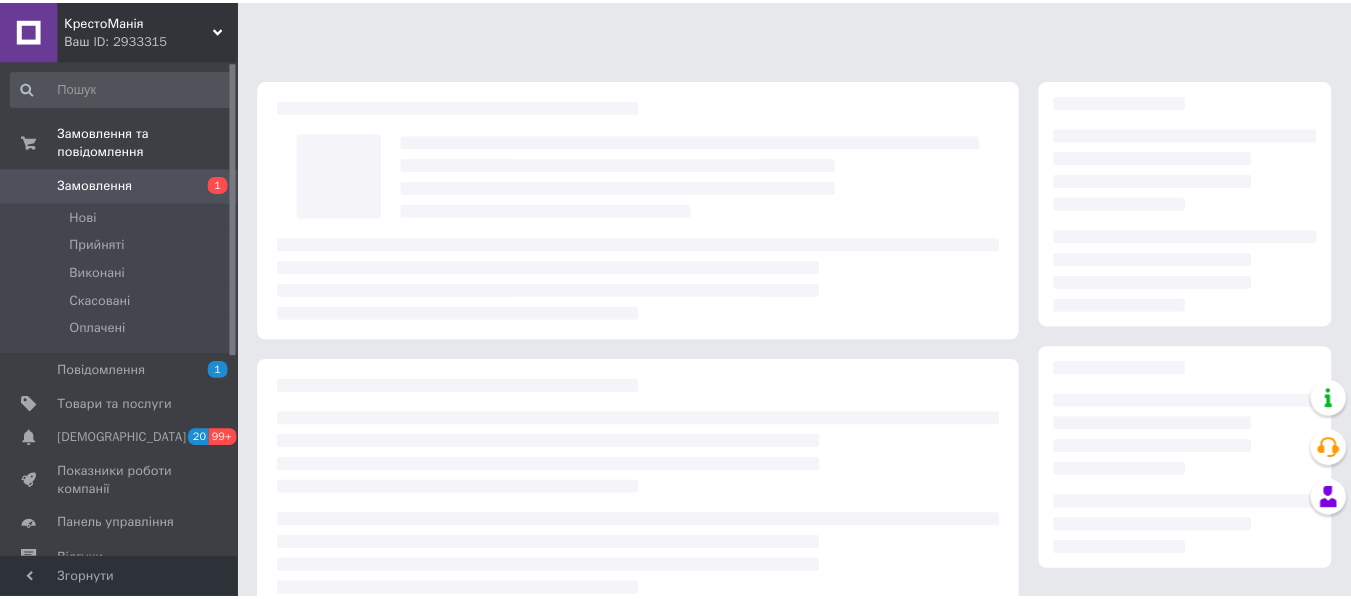 scroll, scrollTop: 0, scrollLeft: 0, axis: both 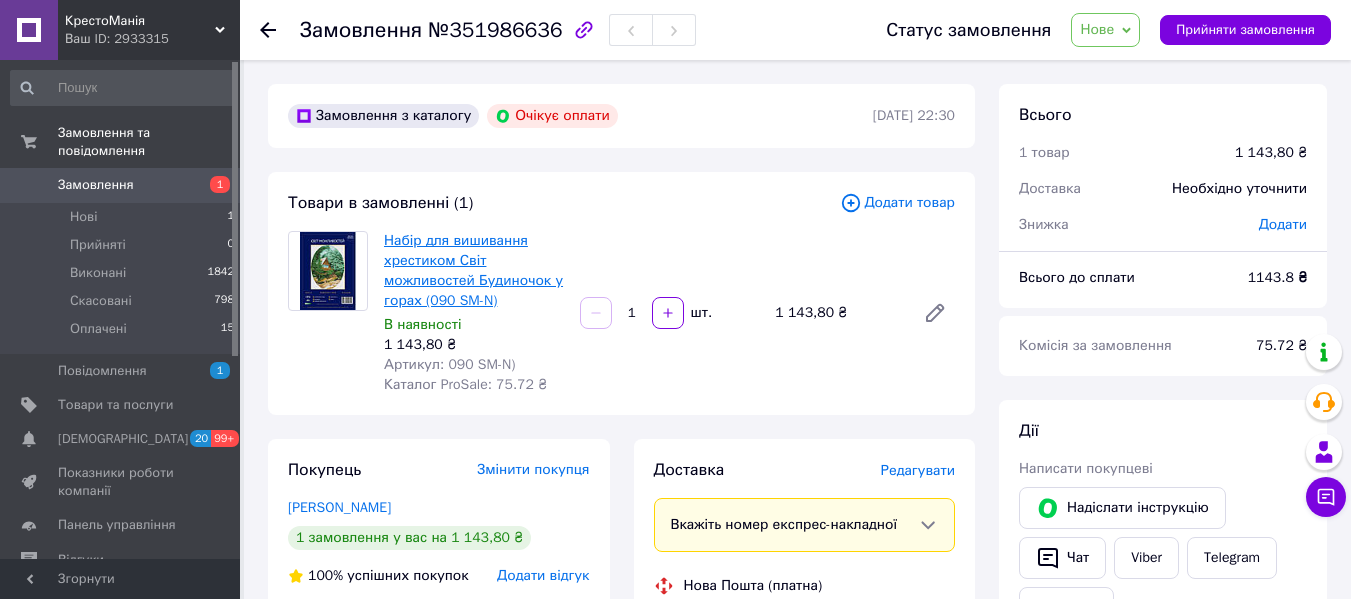 click on "Набір для вишивання хрестиком Світ можливостей Будиночок у горах (090 SM-N)" at bounding box center (473, 270) 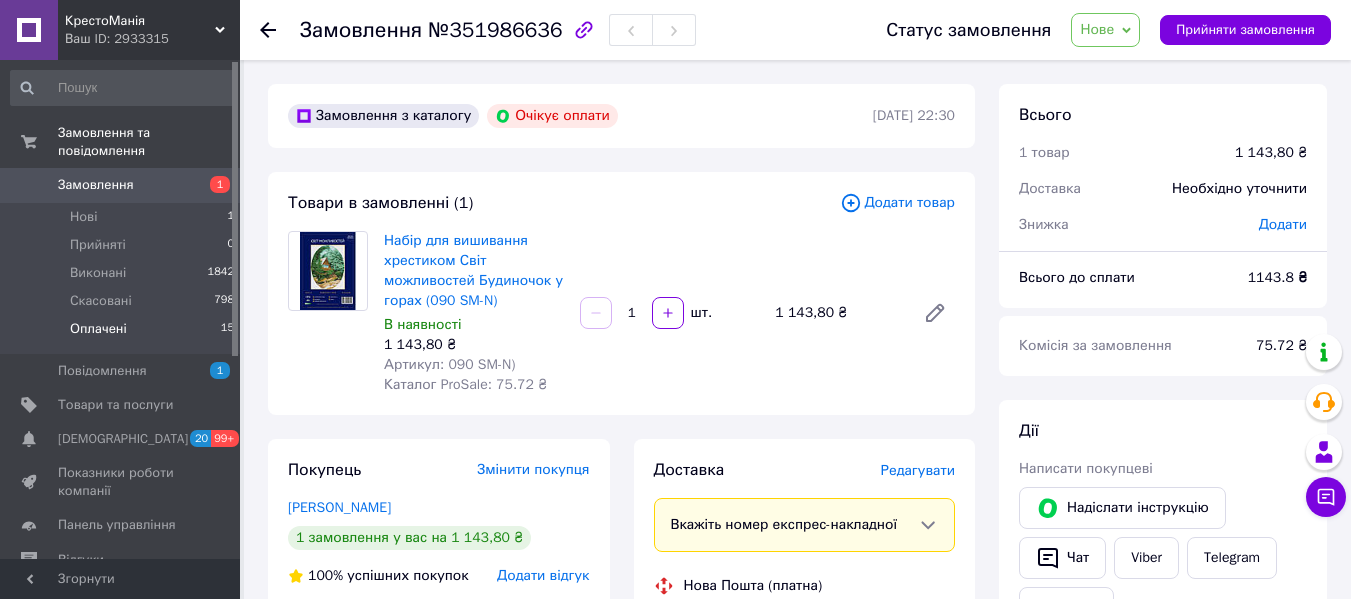 click on "Оплачені 15" at bounding box center [123, 334] 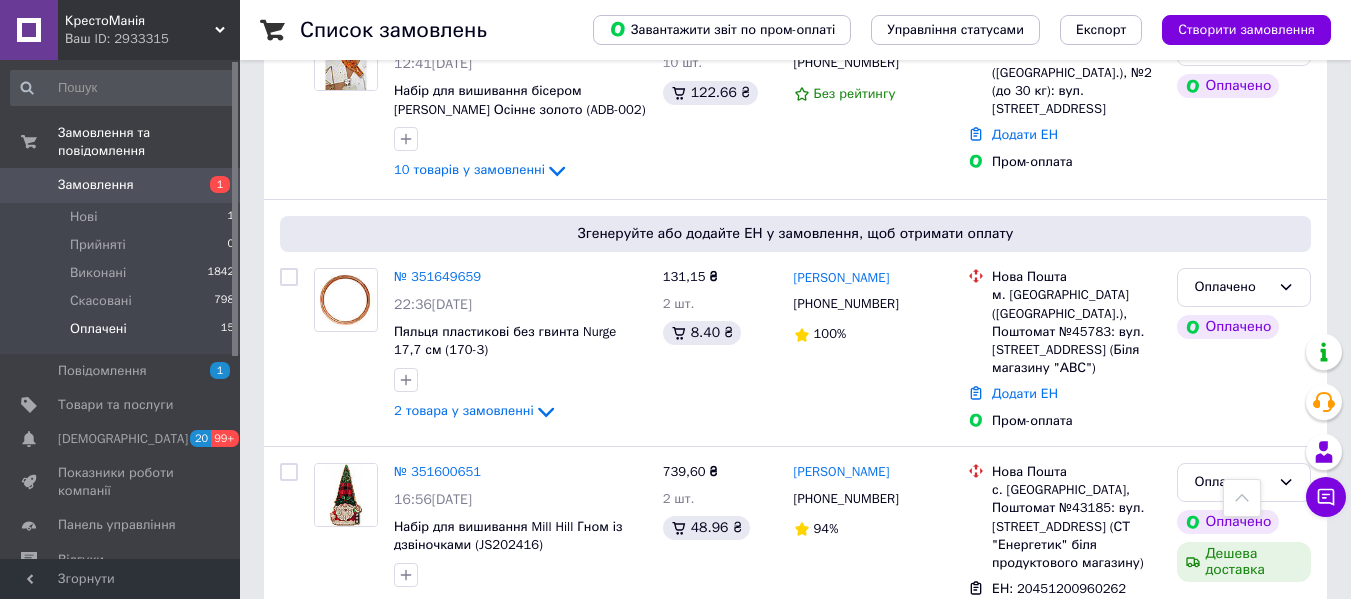 scroll, scrollTop: 700, scrollLeft: 0, axis: vertical 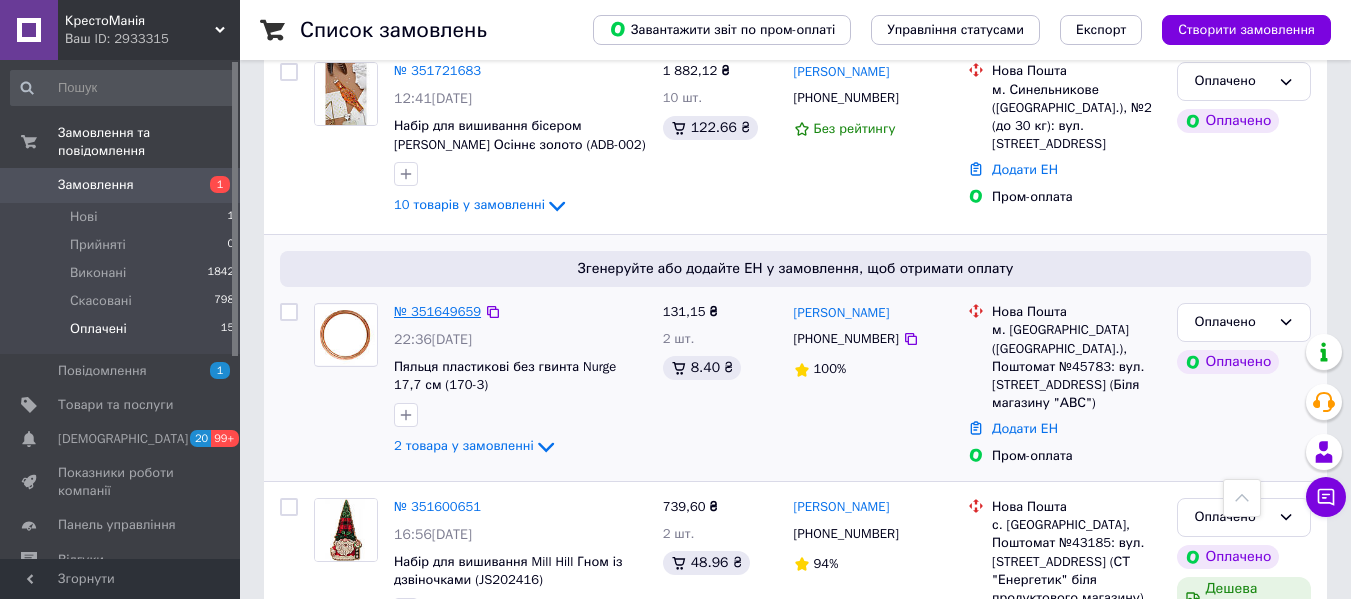 click on "№ 351649659" at bounding box center [437, 311] 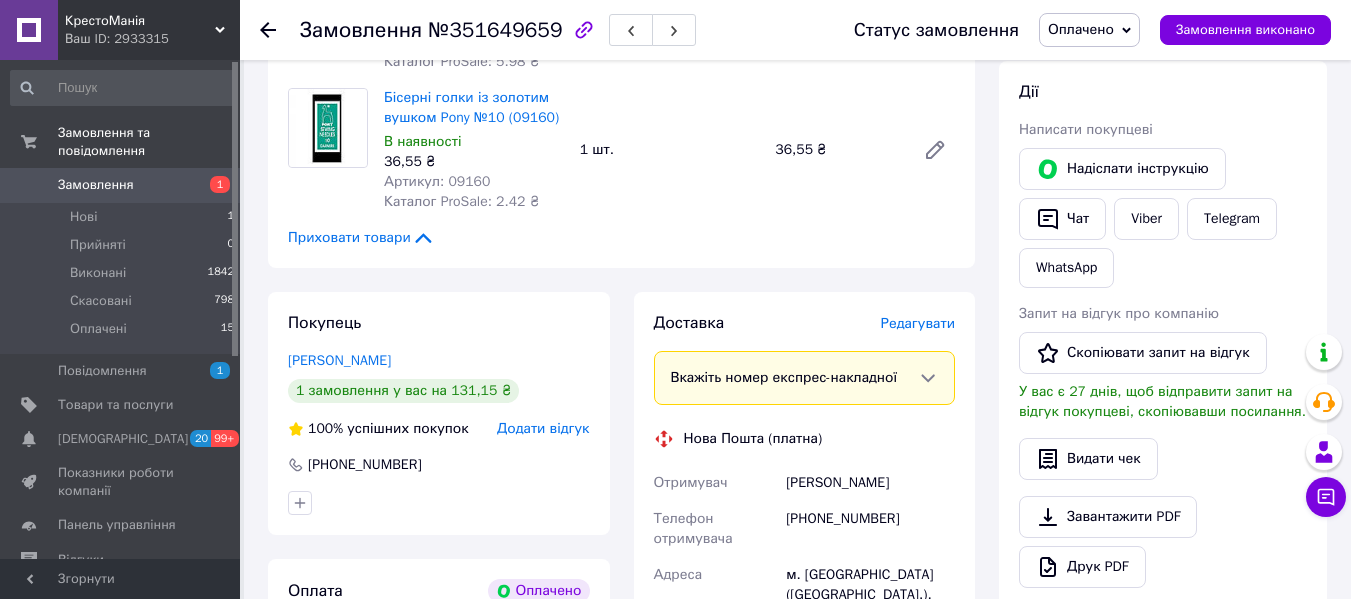 scroll, scrollTop: 700, scrollLeft: 0, axis: vertical 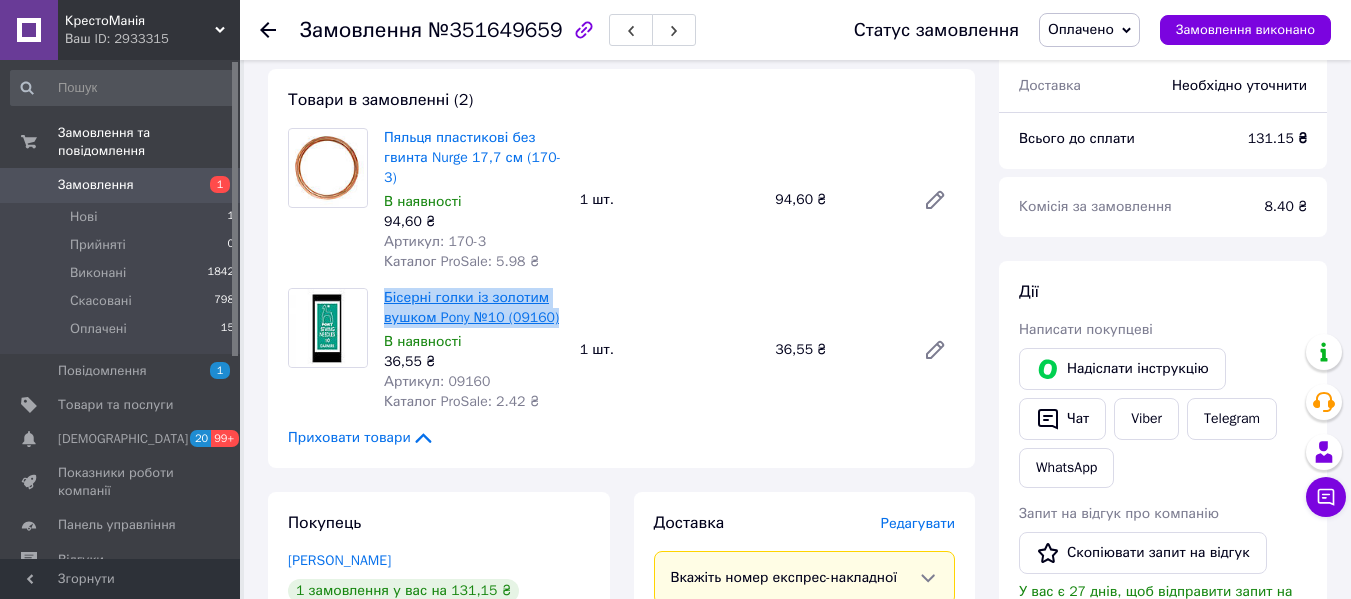 drag, startPoint x: 560, startPoint y: 297, endPoint x: 388, endPoint y: 282, distance: 172.65283 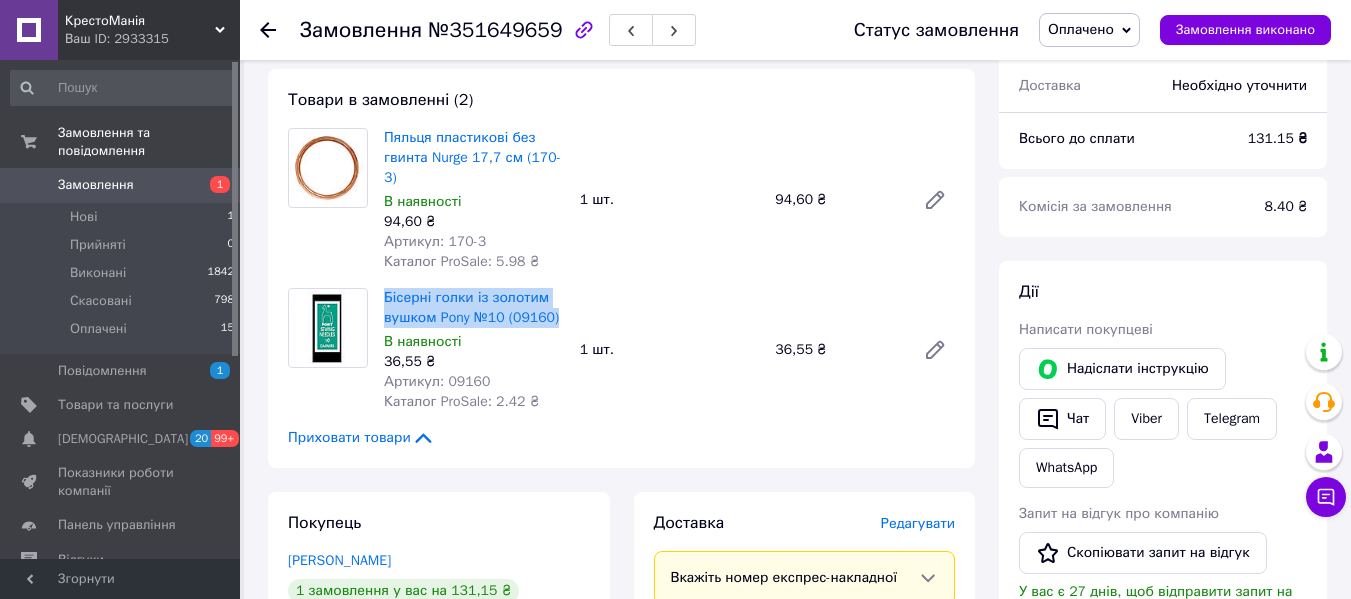copy on "Бісерні голки із золотим вушком Pony №10 (09160)" 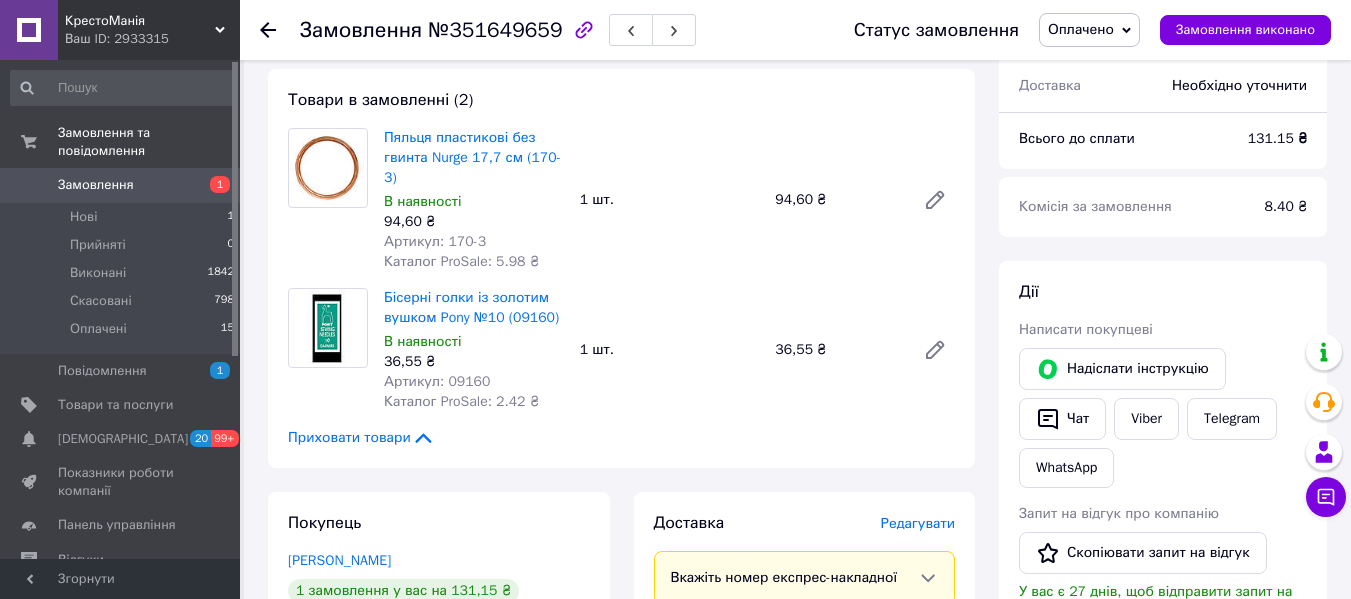 click on "Замовлення №351649659 Статус замовлення Оплачено Прийнято Виконано Скасовано Замовлення виконано Це замовлення сплачено за допомогою Пром-оплата з виплатою на картку працює як P2P переказ (з картки на картку) з обмеженнями платіжних систем: до 150 виплат загалом на 3 картки. Досягли ліміту? Підпишіть договір з ТОВ «ФК «ЕВО» та підключіть розрахунковий рахунок. Якщо у вас з'явилися питання, пишіть —   [EMAIL_ADDRESS][DOMAIN_NAME] 1 Зв'яжіться з покупцем Підтвердіть оплату, наявність товару, спосіб і терміни доставки 2 Відправте товар якомога швидше 3 Отримайте гроші Ок, зрозуміло 100%" at bounding box center (797, 408) 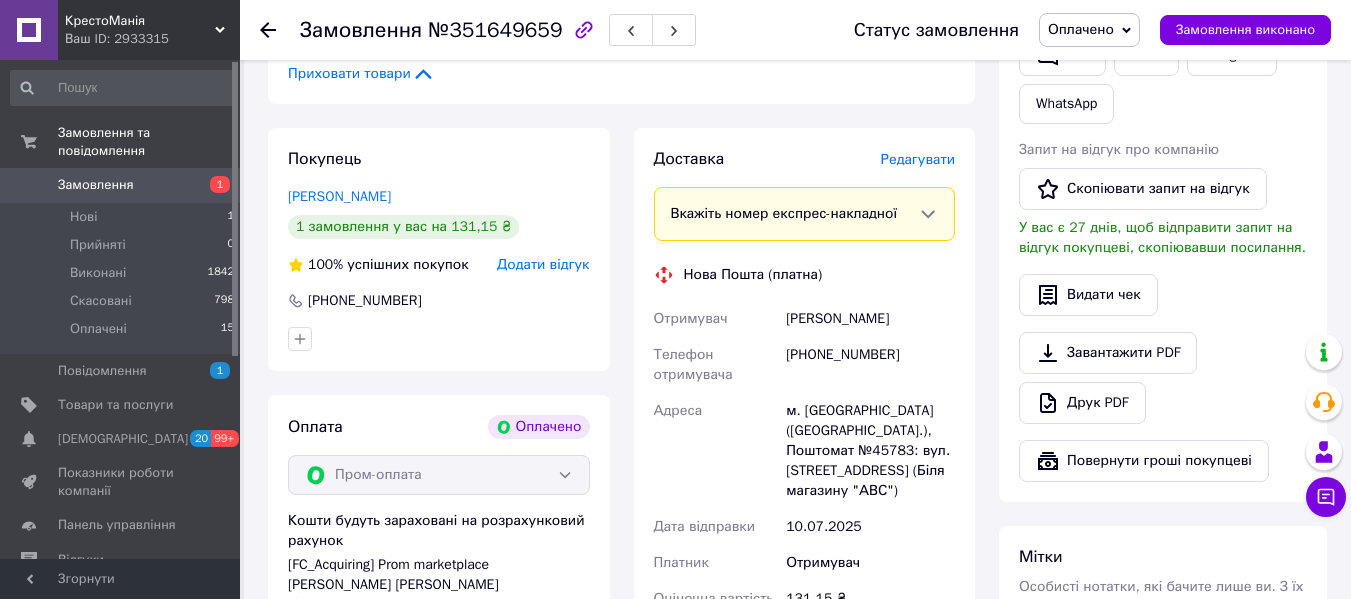 scroll, scrollTop: 1100, scrollLeft: 0, axis: vertical 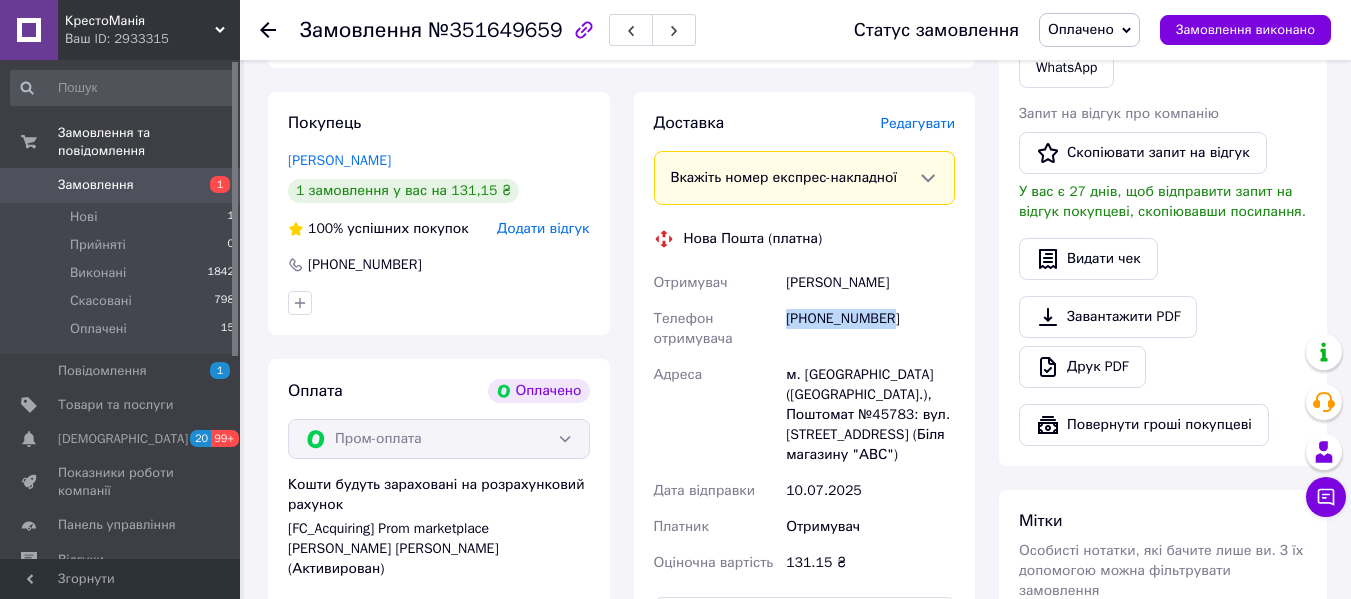 drag, startPoint x: 898, startPoint y: 291, endPoint x: 788, endPoint y: 284, distance: 110.2225 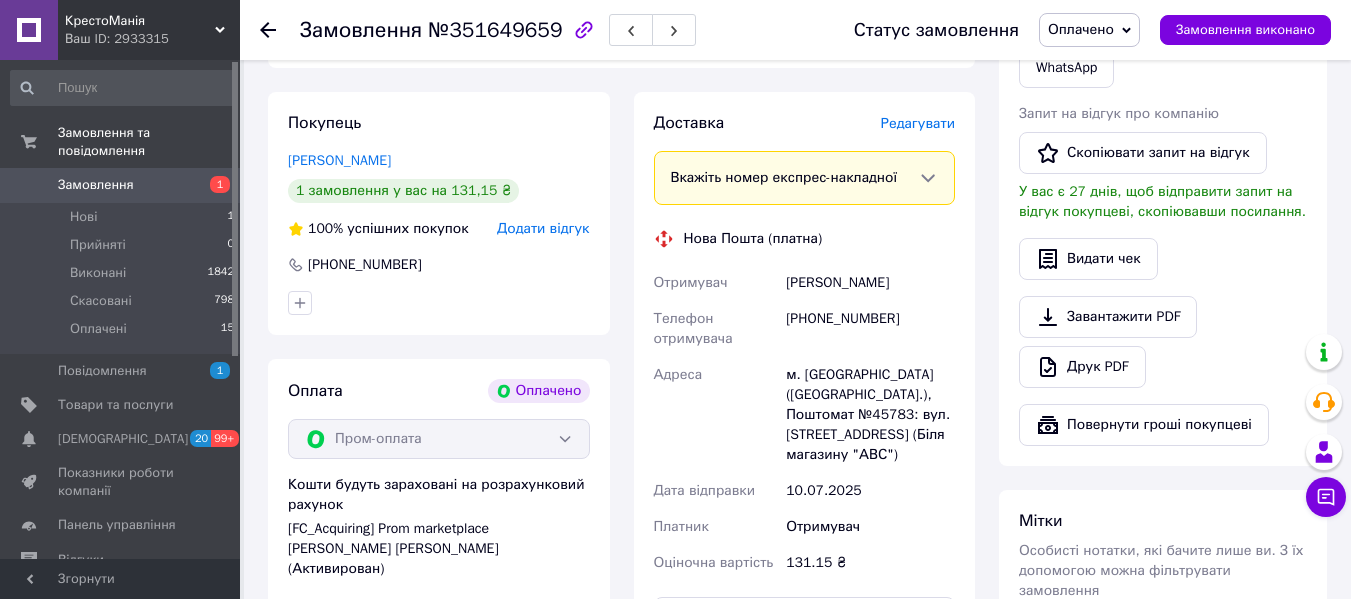 click on "Замовлення №351649659 Статус замовлення Оплачено Прийнято Виконано Скасовано Замовлення виконано Це замовлення сплачено за допомогою Пром-оплата з виплатою на картку працює як P2P переказ (з картки на картку) з обмеженнями платіжних систем: до 150 виплат загалом на 3 картки. Досягли ліміту? Підпишіть договір з ТОВ «ФК «ЕВО» та підключіть розрахунковий рахунок. Якщо у вас з'явилися питання, пишіть —   [EMAIL_ADDRESS][DOMAIN_NAME] 1 Зв'яжіться з покупцем Підтвердіть оплату, наявність товару, спосіб і терміни доставки 2 Відправте товар якомога швидше 3 Отримайте гроші Ок, зрозуміло 100%" at bounding box center [797, 8] 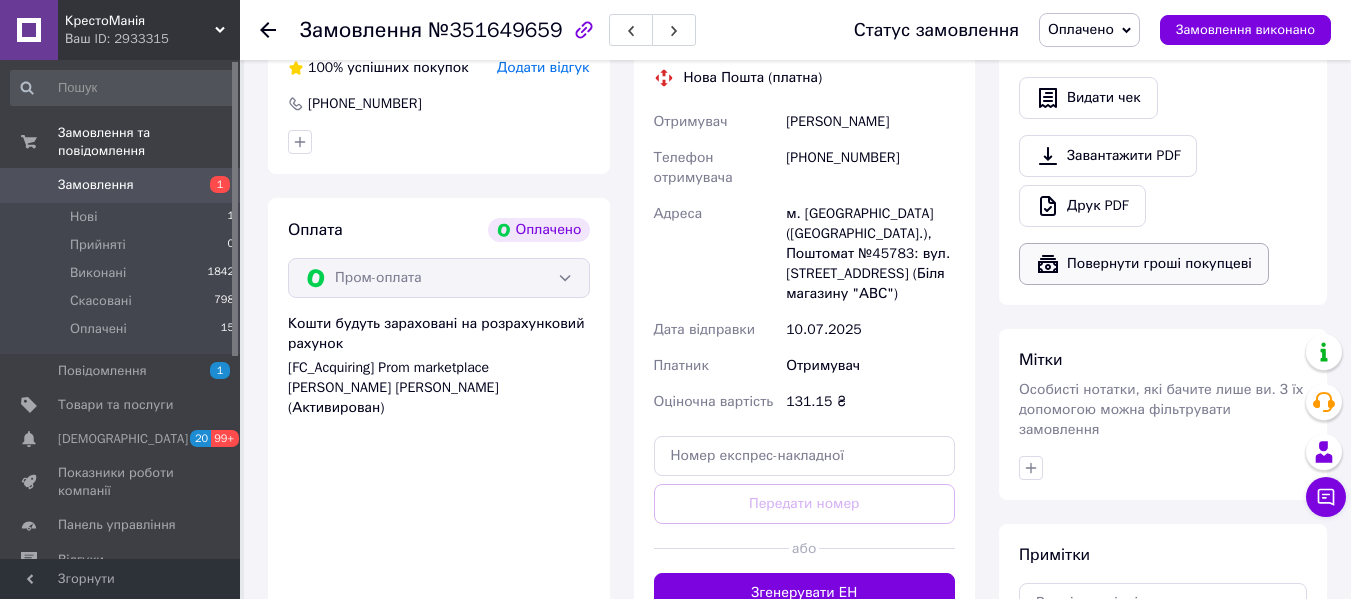 scroll, scrollTop: 1300, scrollLeft: 0, axis: vertical 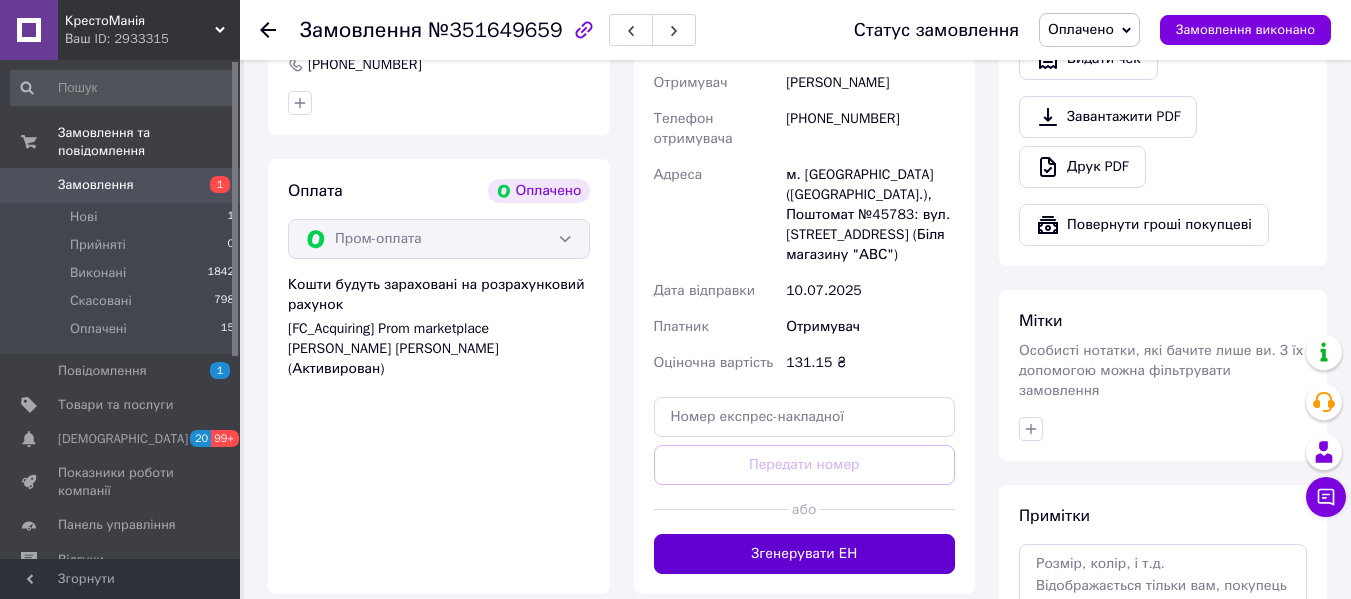 click on "Згенерувати ЕН" at bounding box center (805, 554) 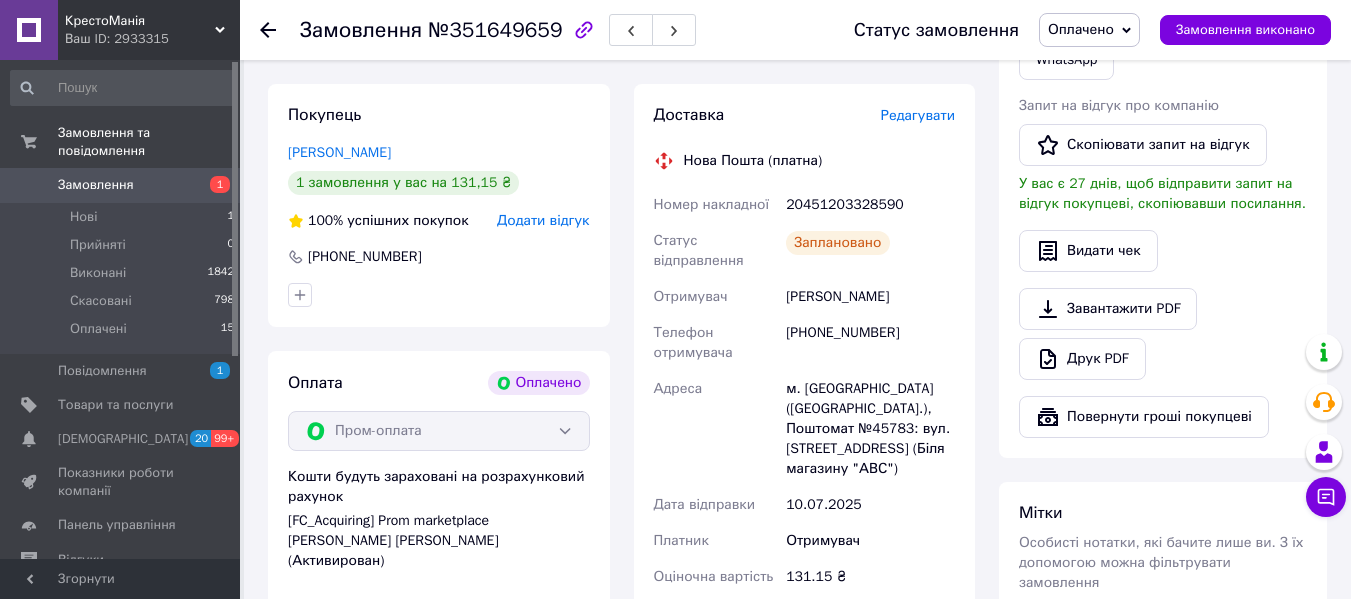 scroll, scrollTop: 1100, scrollLeft: 0, axis: vertical 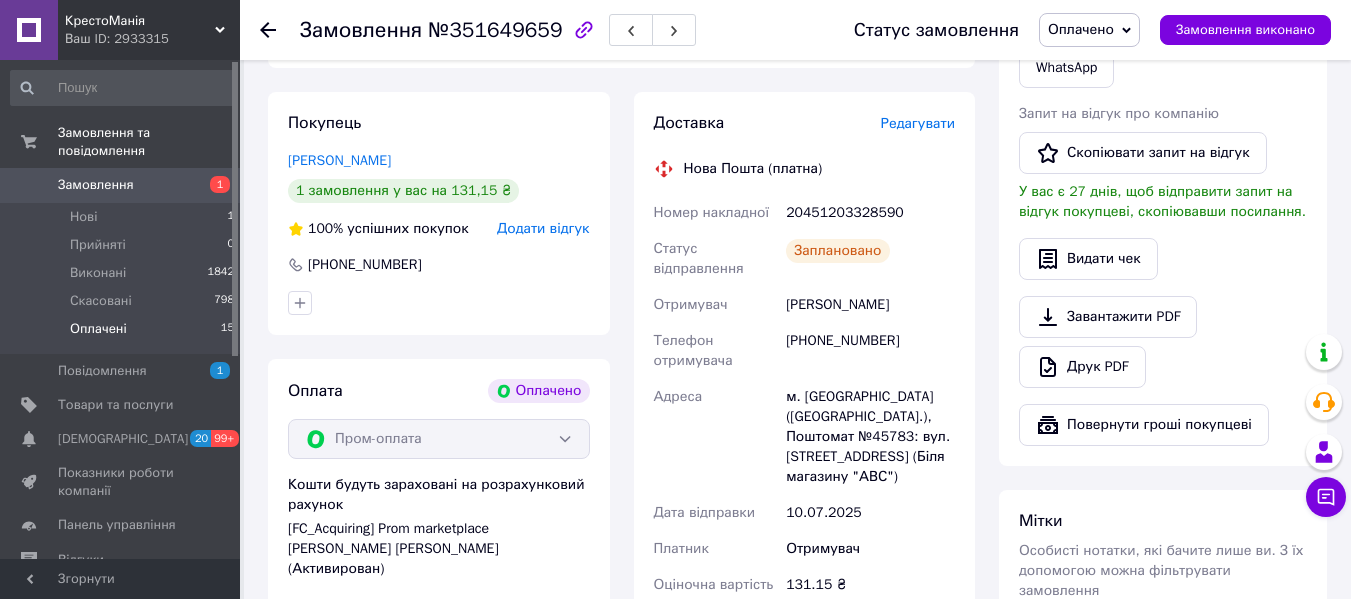 click on "Оплачені 15" at bounding box center [123, 334] 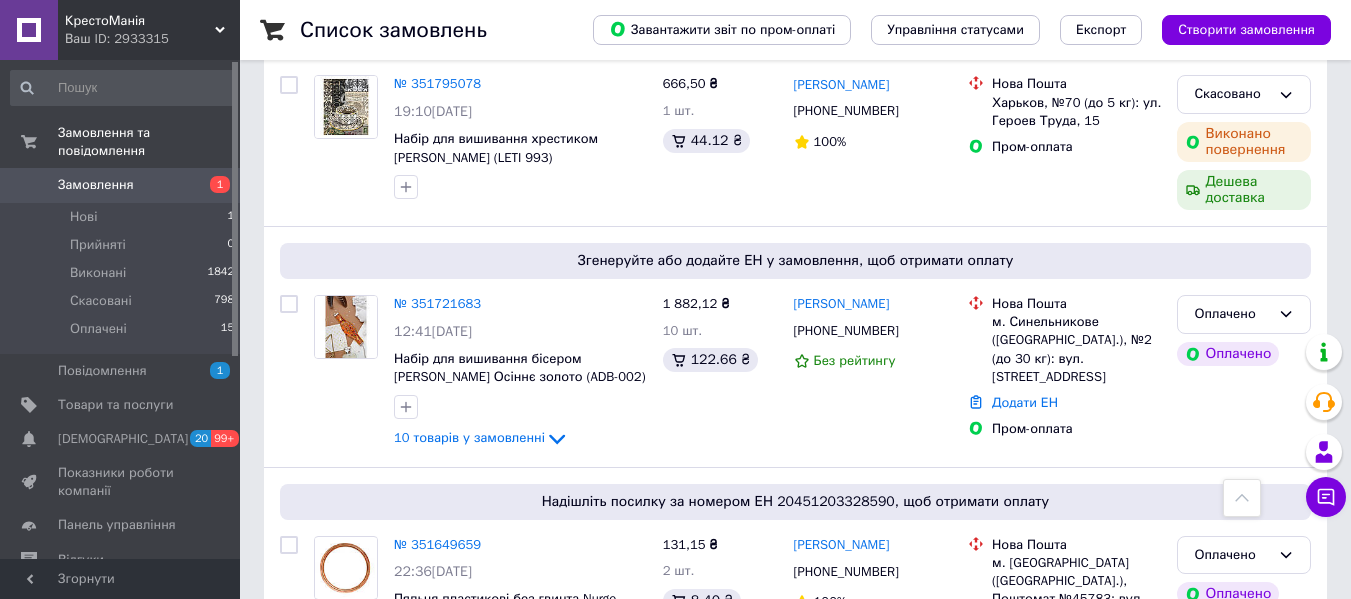 scroll, scrollTop: 860, scrollLeft: 0, axis: vertical 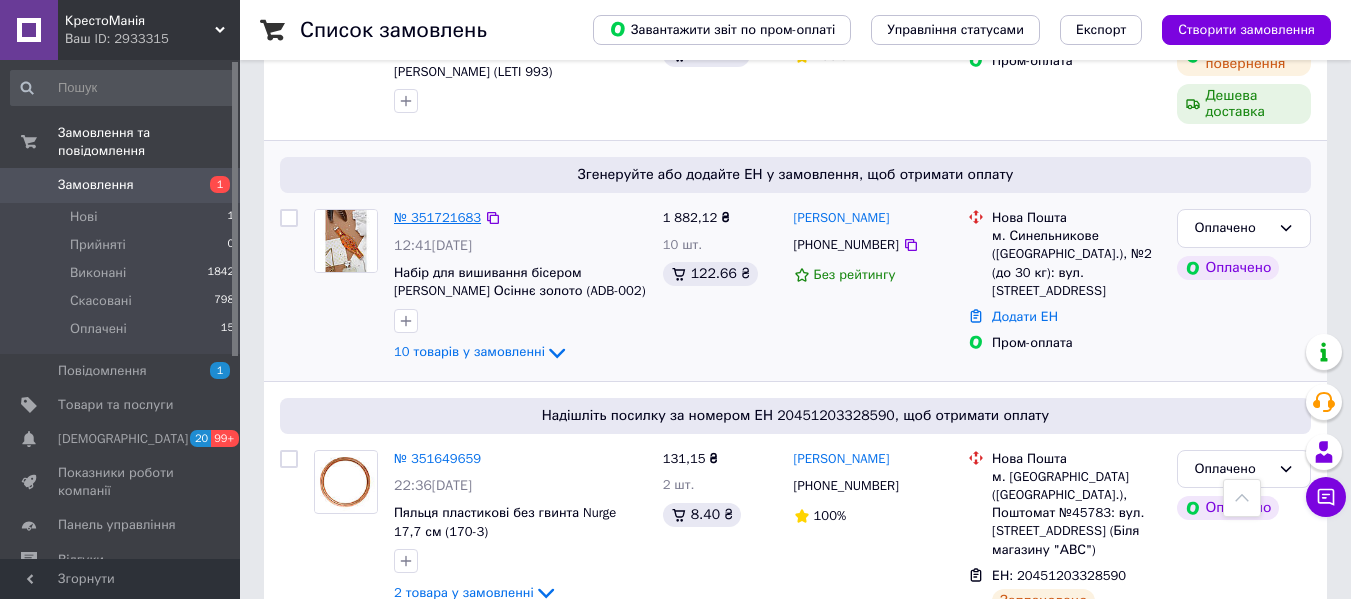 click on "№ 351721683" at bounding box center (437, 217) 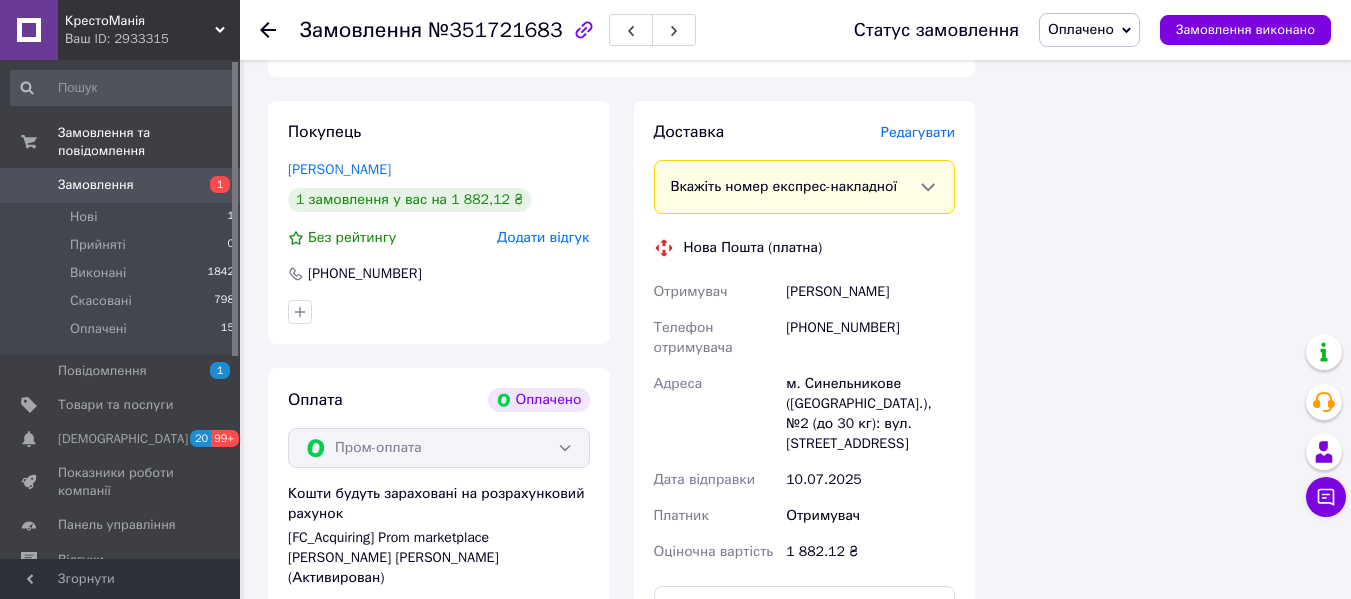 scroll, scrollTop: 2560, scrollLeft: 0, axis: vertical 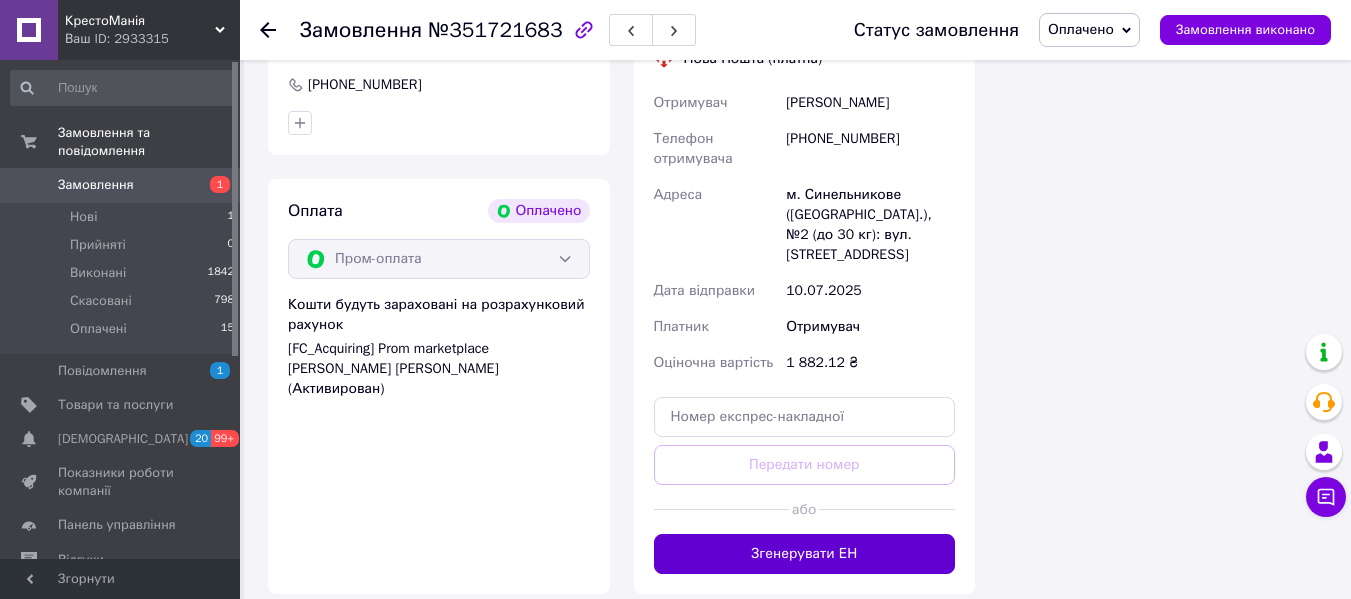 click on "Згенерувати ЕН" at bounding box center [805, 554] 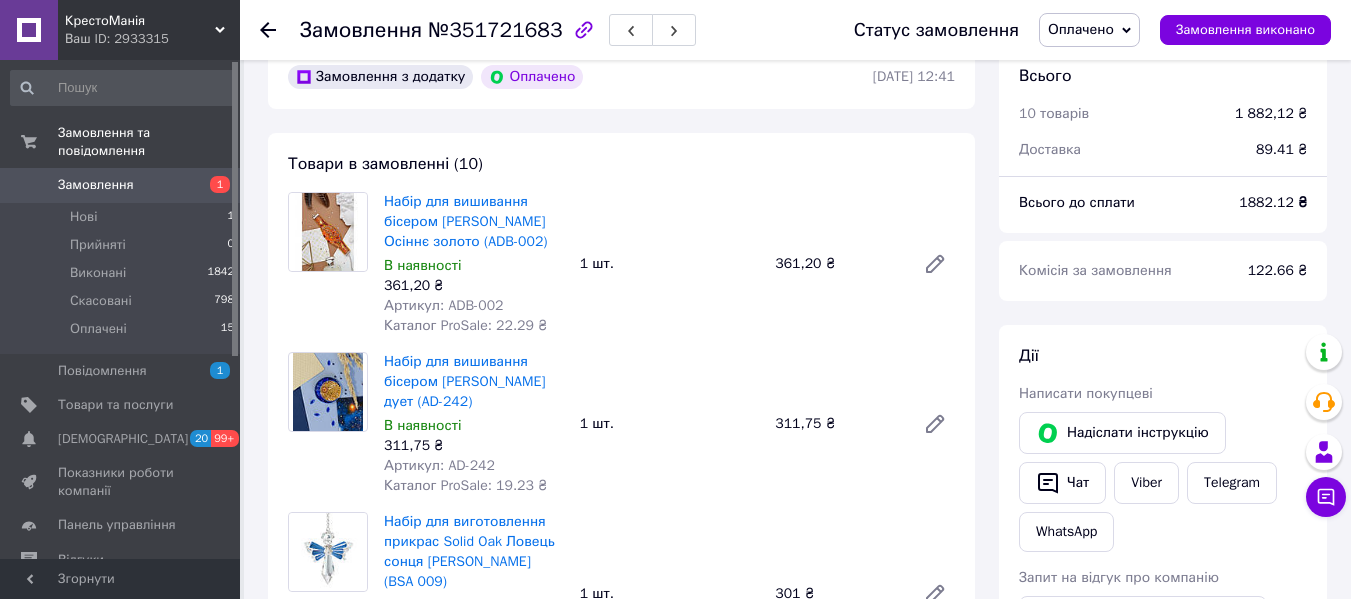 scroll, scrollTop: 660, scrollLeft: 0, axis: vertical 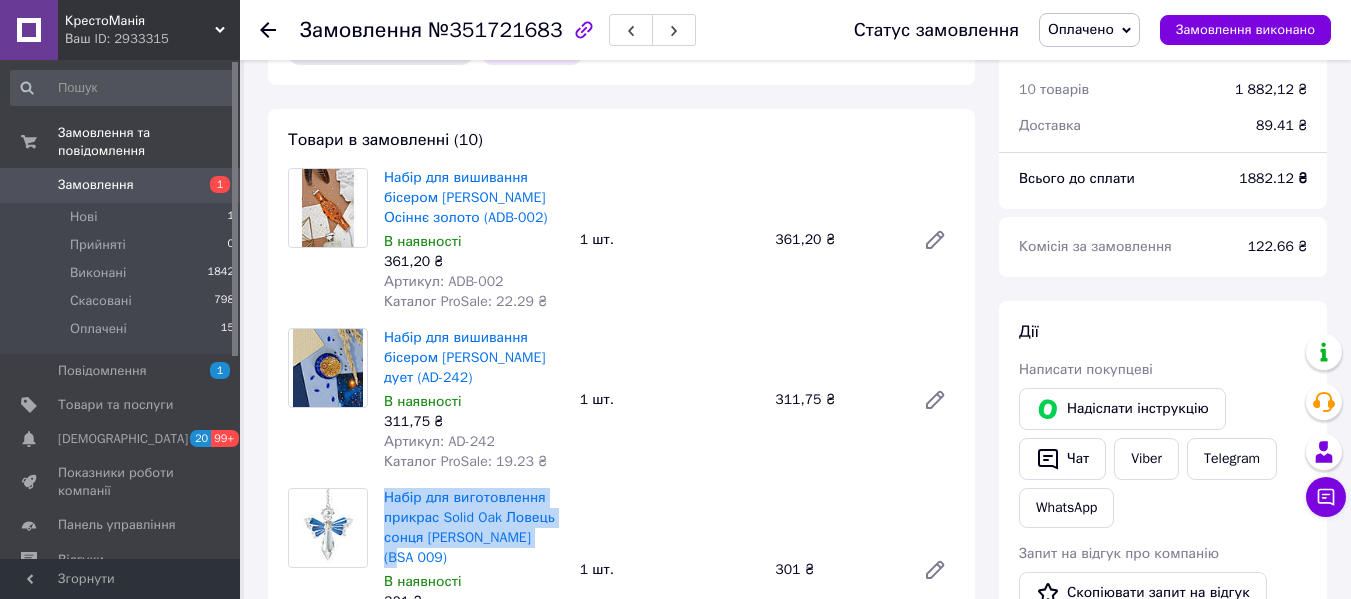 drag, startPoint x: 550, startPoint y: 516, endPoint x: 383, endPoint y: 474, distance: 172.20047 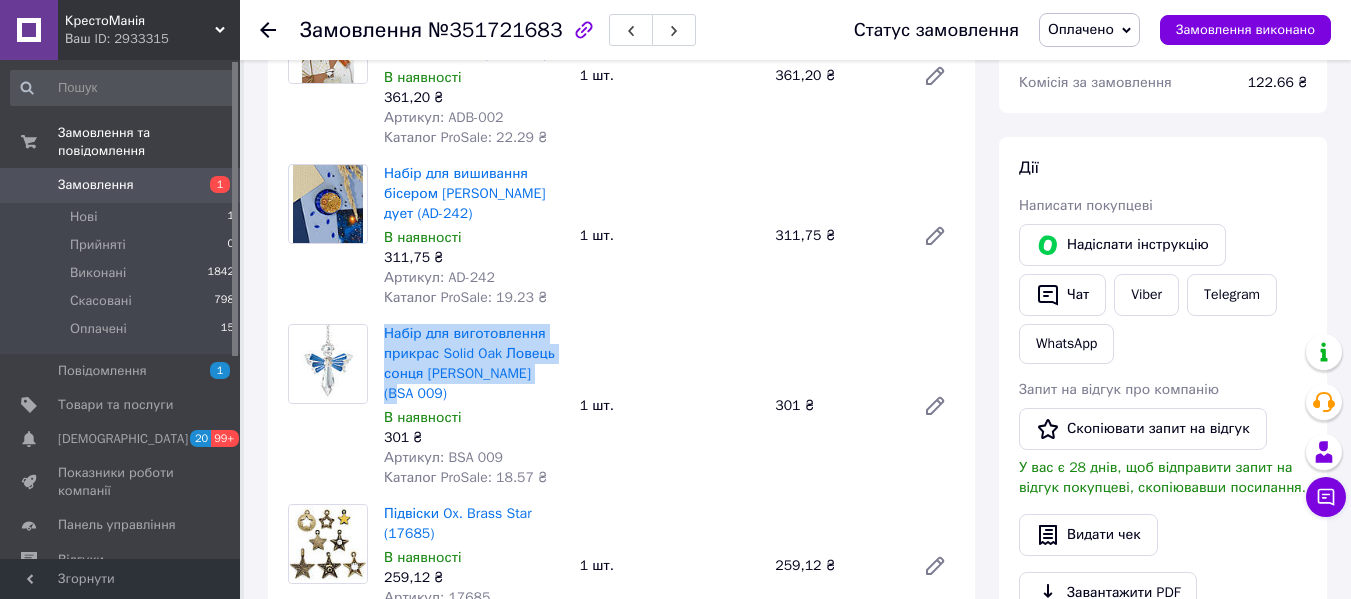 scroll, scrollTop: 860, scrollLeft: 0, axis: vertical 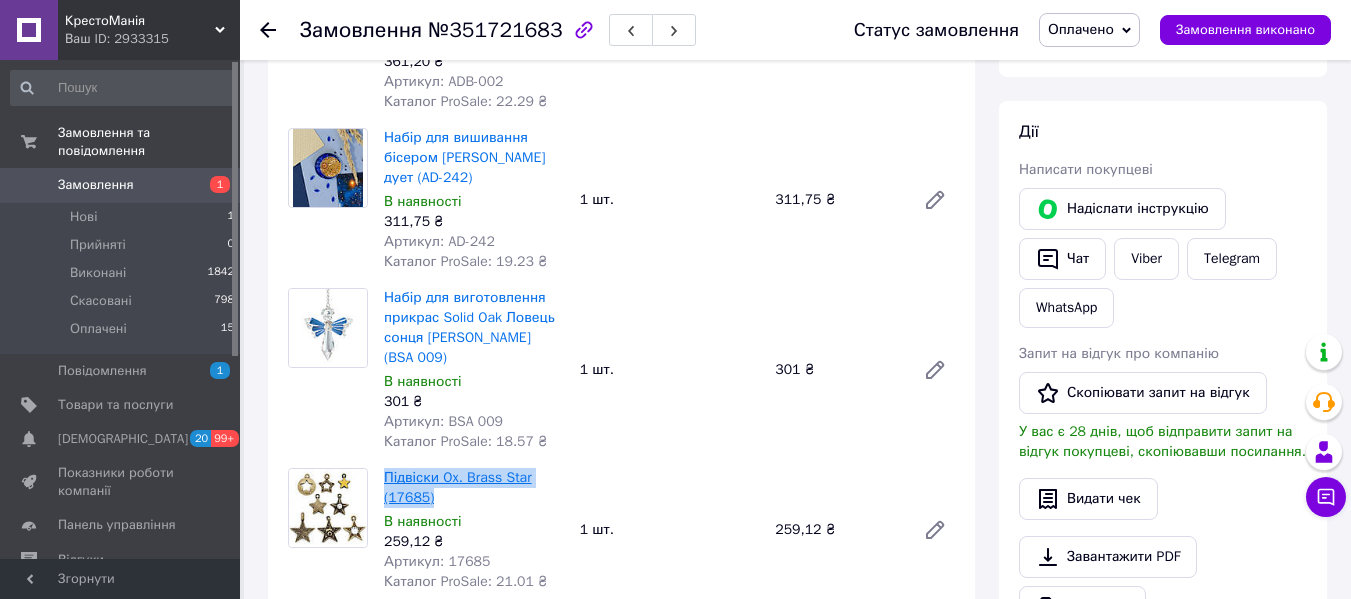 drag, startPoint x: 446, startPoint y: 458, endPoint x: 386, endPoint y: 433, distance: 65 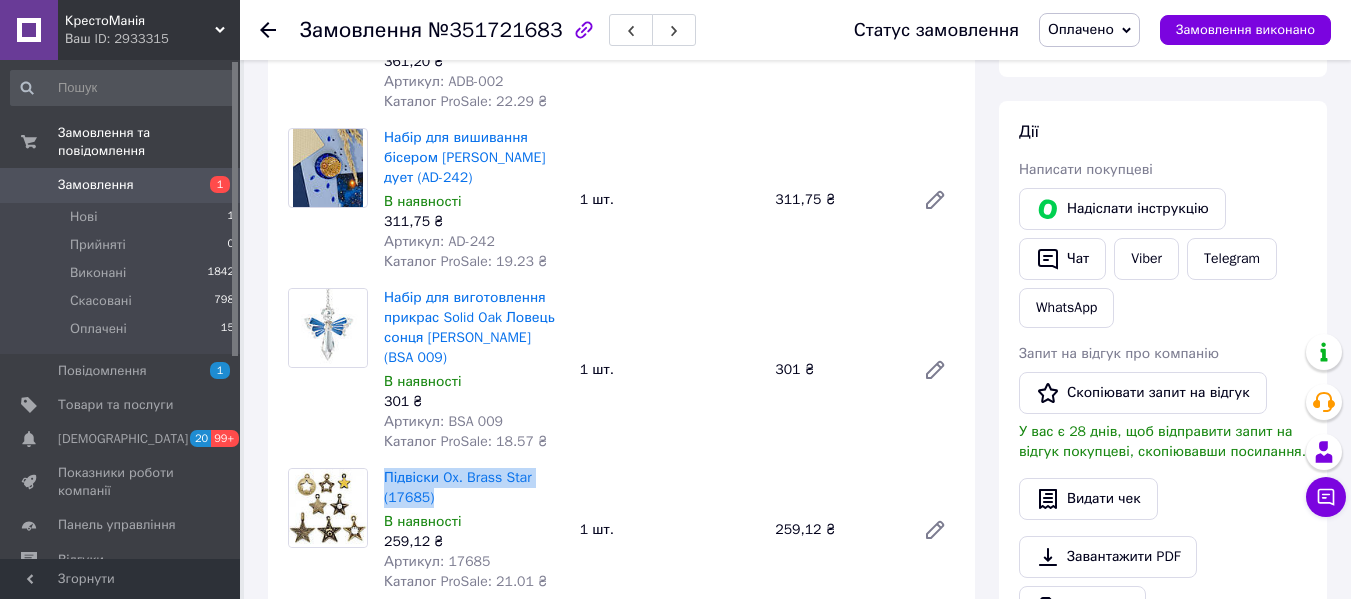 copy on "Підвіски Ox. Brass Star (17685)" 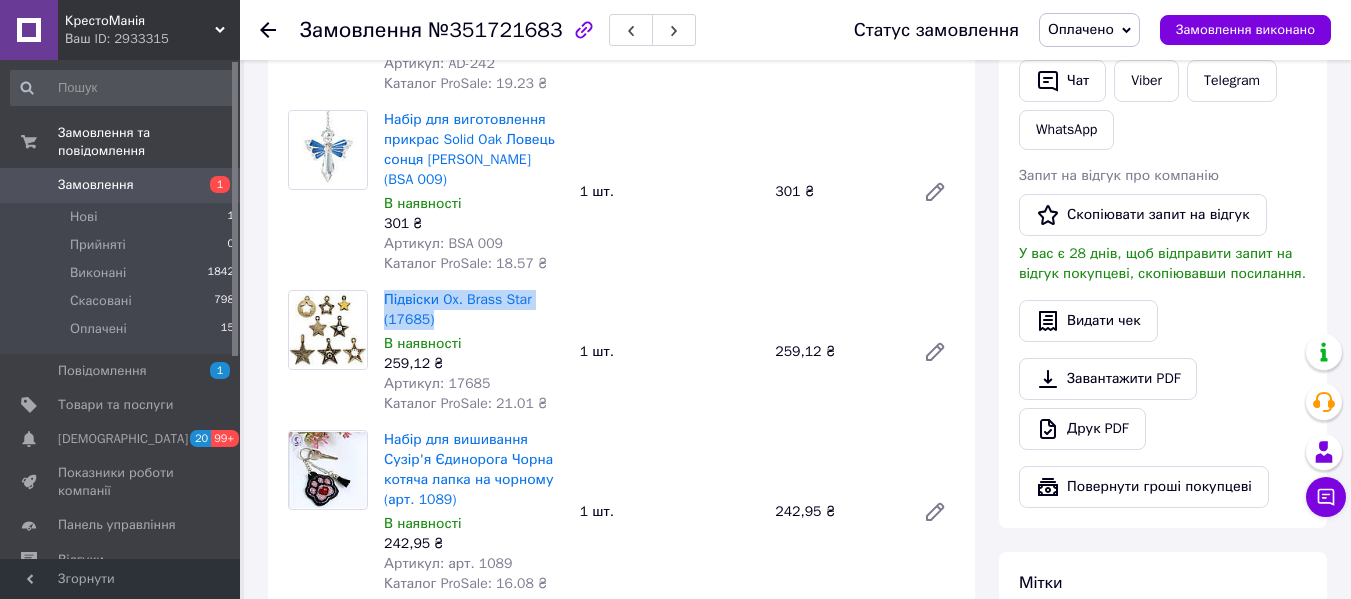 scroll, scrollTop: 1060, scrollLeft: 0, axis: vertical 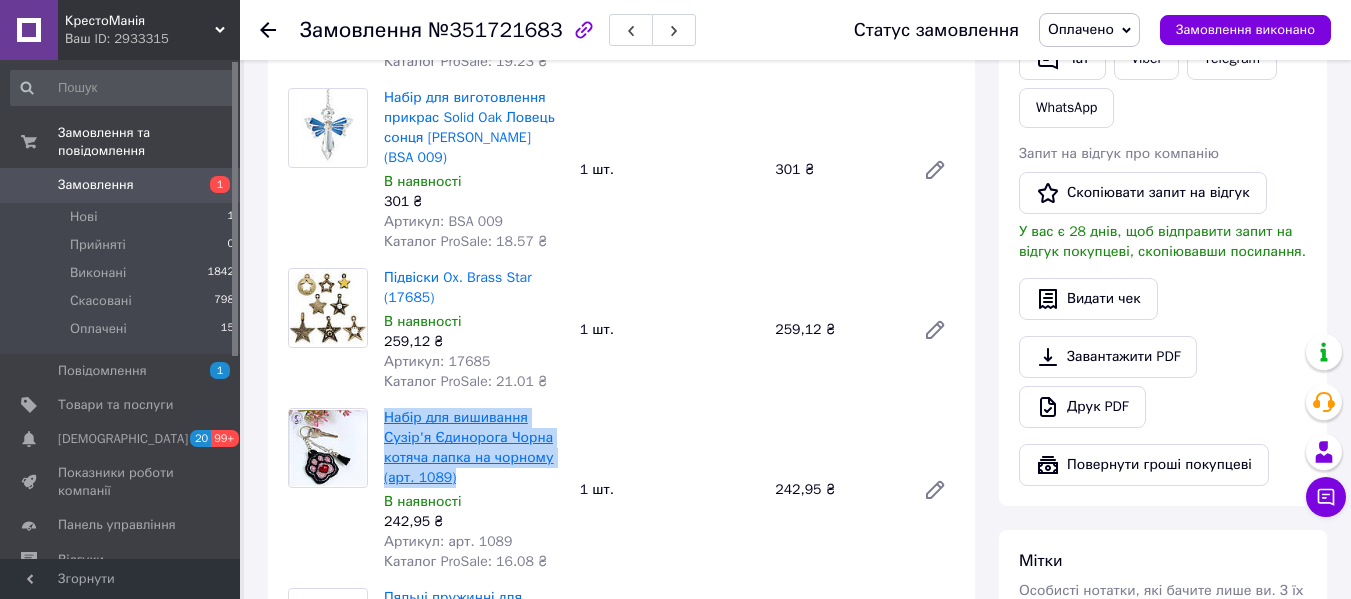 drag, startPoint x: 470, startPoint y: 433, endPoint x: 387, endPoint y: 380, distance: 98.478424 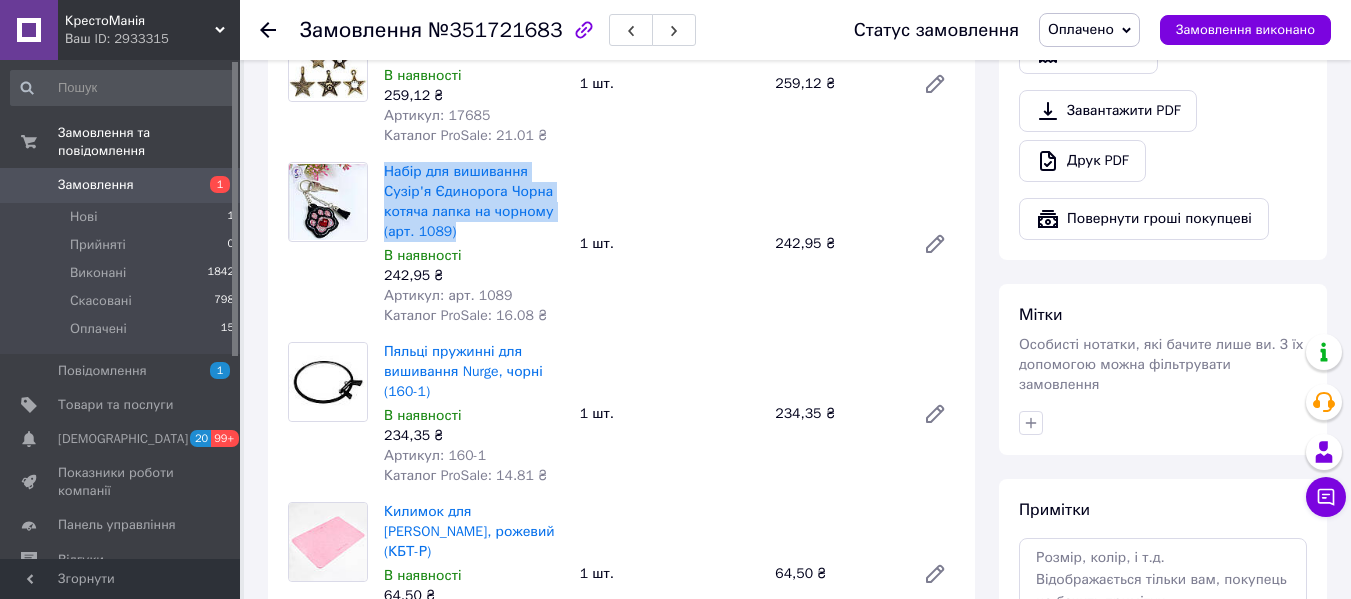 scroll, scrollTop: 1360, scrollLeft: 0, axis: vertical 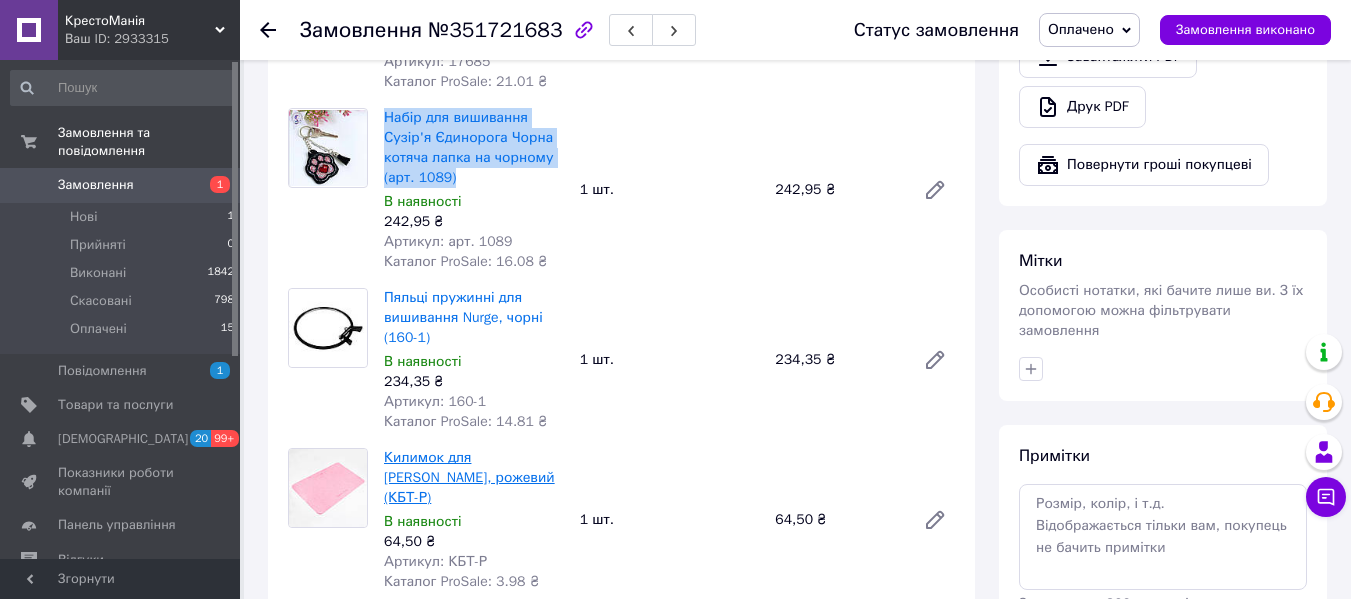 drag, startPoint x: 442, startPoint y: 456, endPoint x: 386, endPoint y: 419, distance: 67.11929 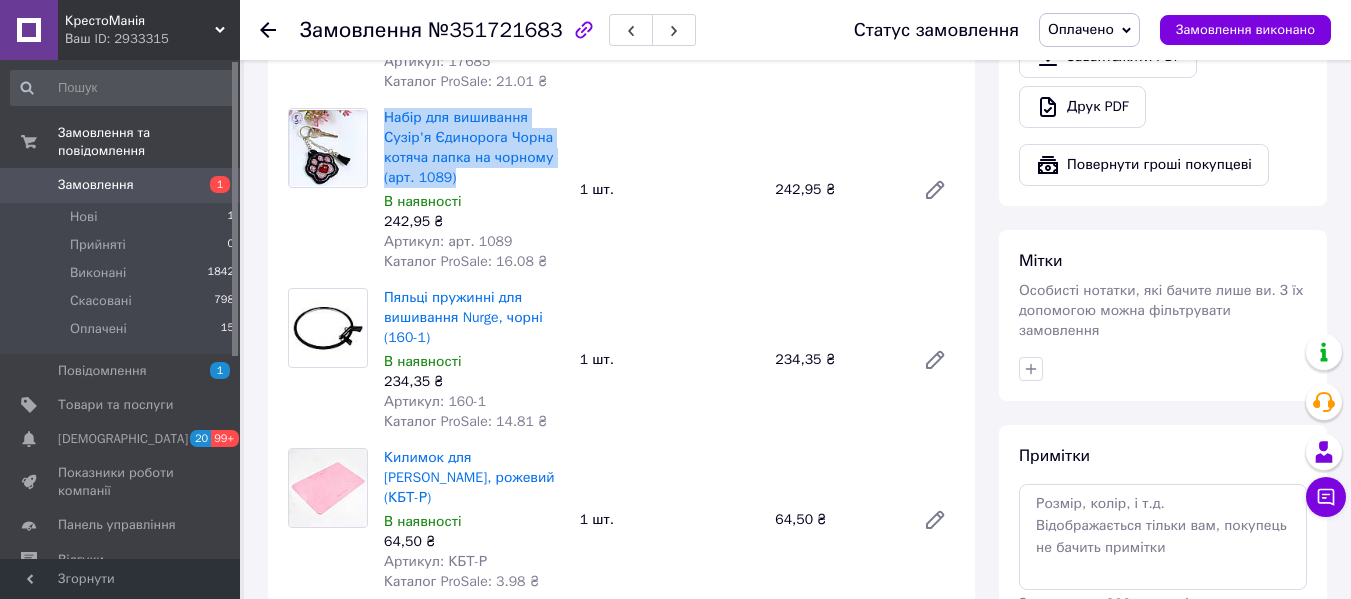 copy on "Килимок для [PERSON_NAME], рожевий (КБТ-Р)" 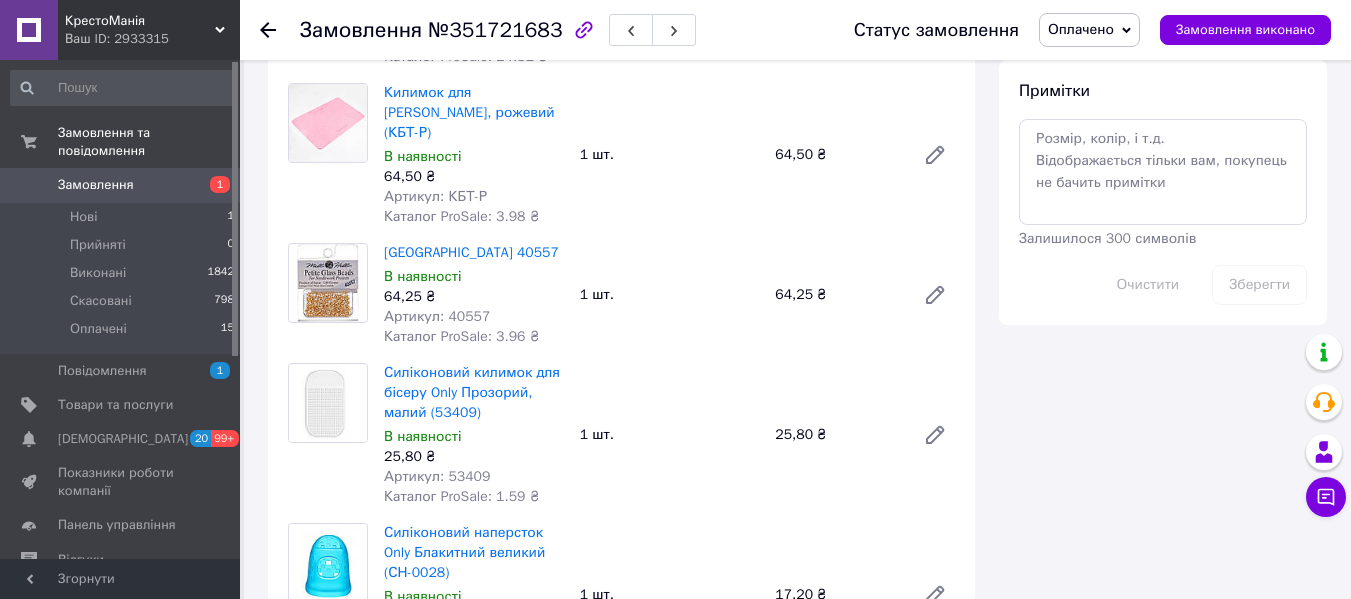 scroll, scrollTop: 1760, scrollLeft: 0, axis: vertical 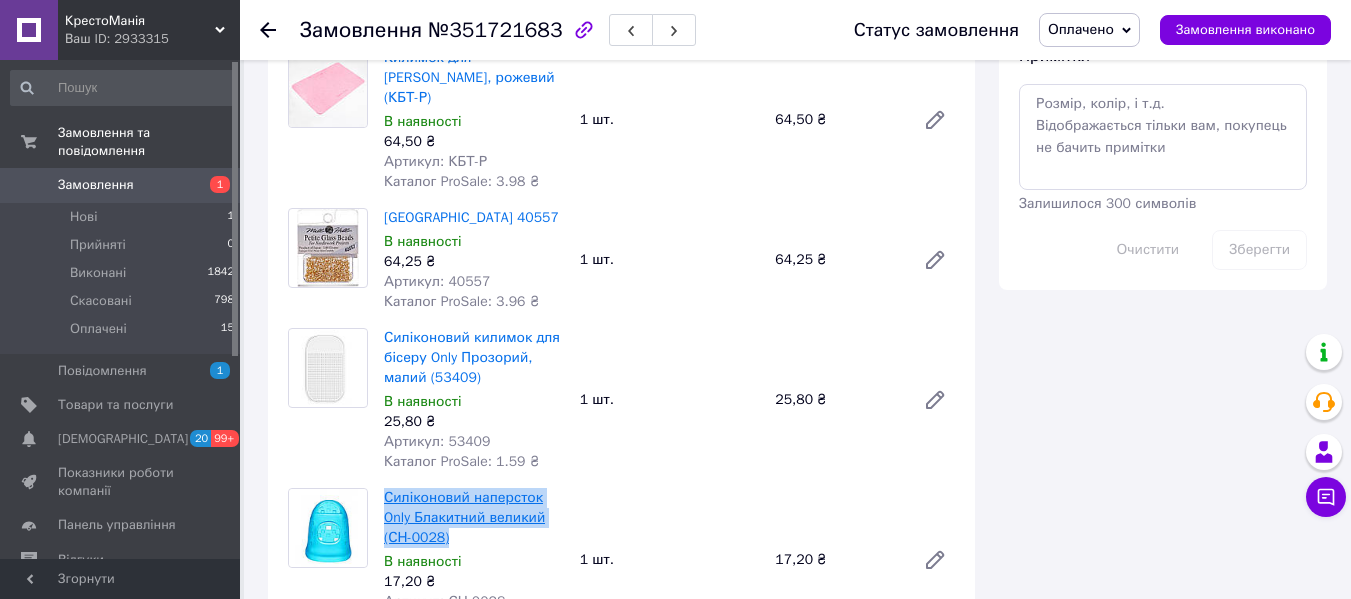 drag, startPoint x: 451, startPoint y: 504, endPoint x: 385, endPoint y: 457, distance: 81.02469 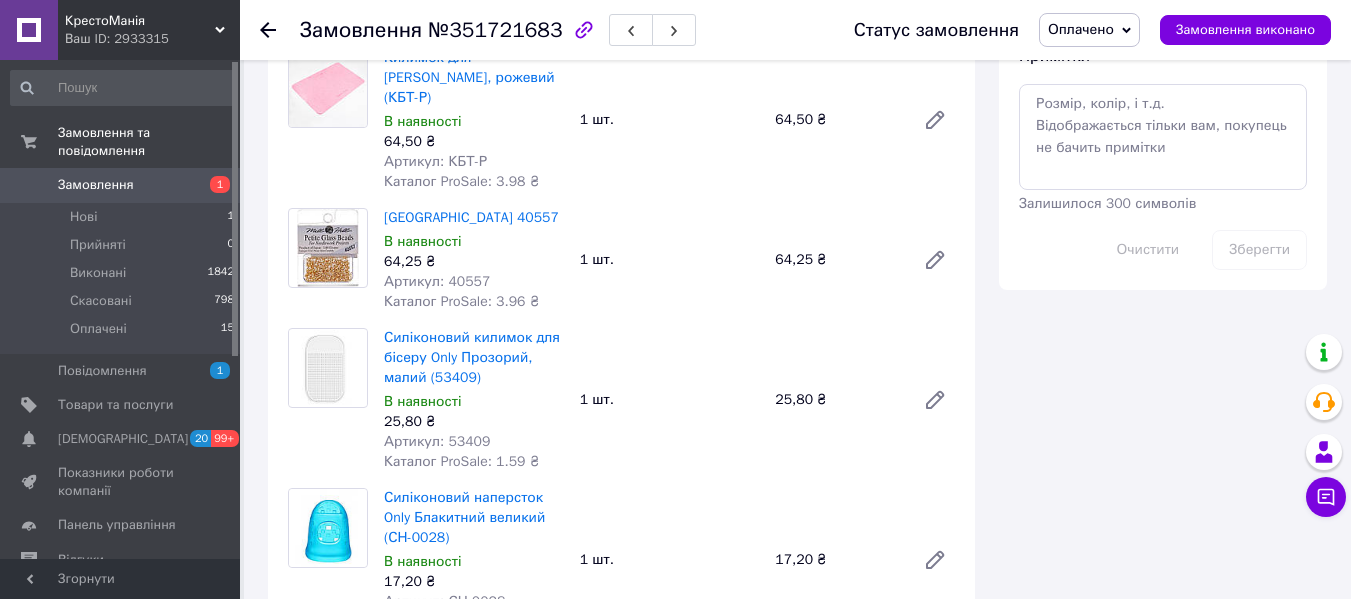 click on "Силіконовий килимок для бісеру Only Прозорий, малий (53409) В наявності 25,80 ₴ Артикул: 53409 Каталог ProSale: 1.59 ₴  1 шт. 25,80 ₴" at bounding box center (669, 400) 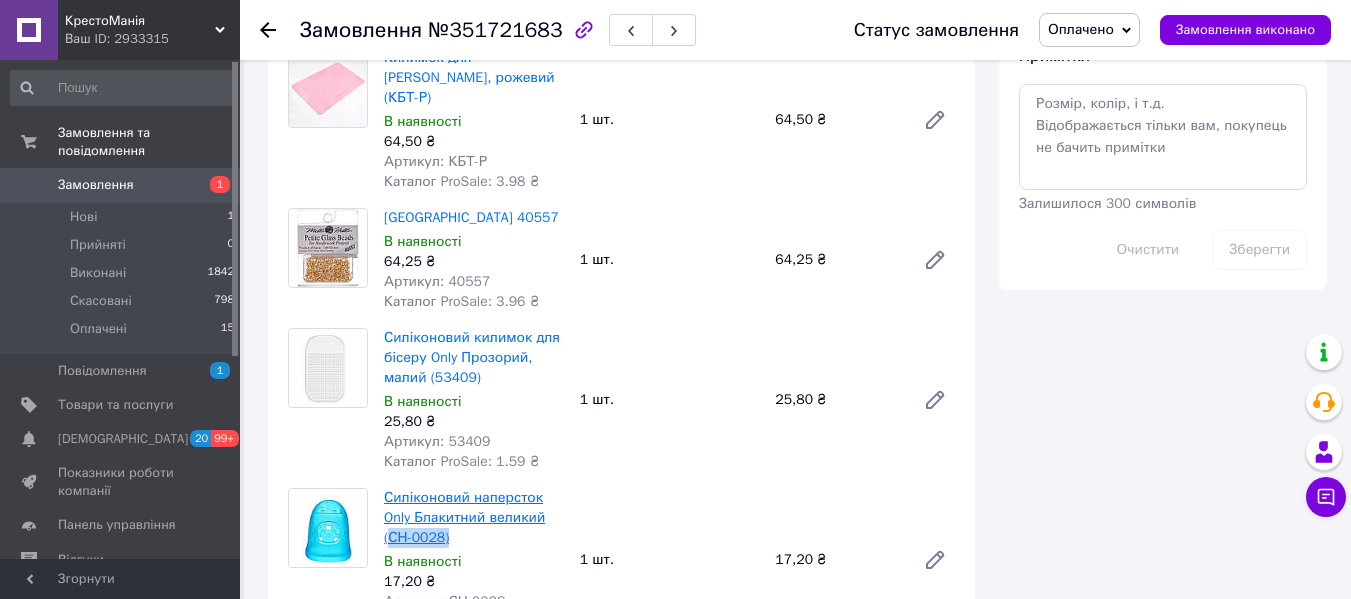 drag, startPoint x: 472, startPoint y: 492, endPoint x: 389, endPoint y: 502, distance: 83.60024 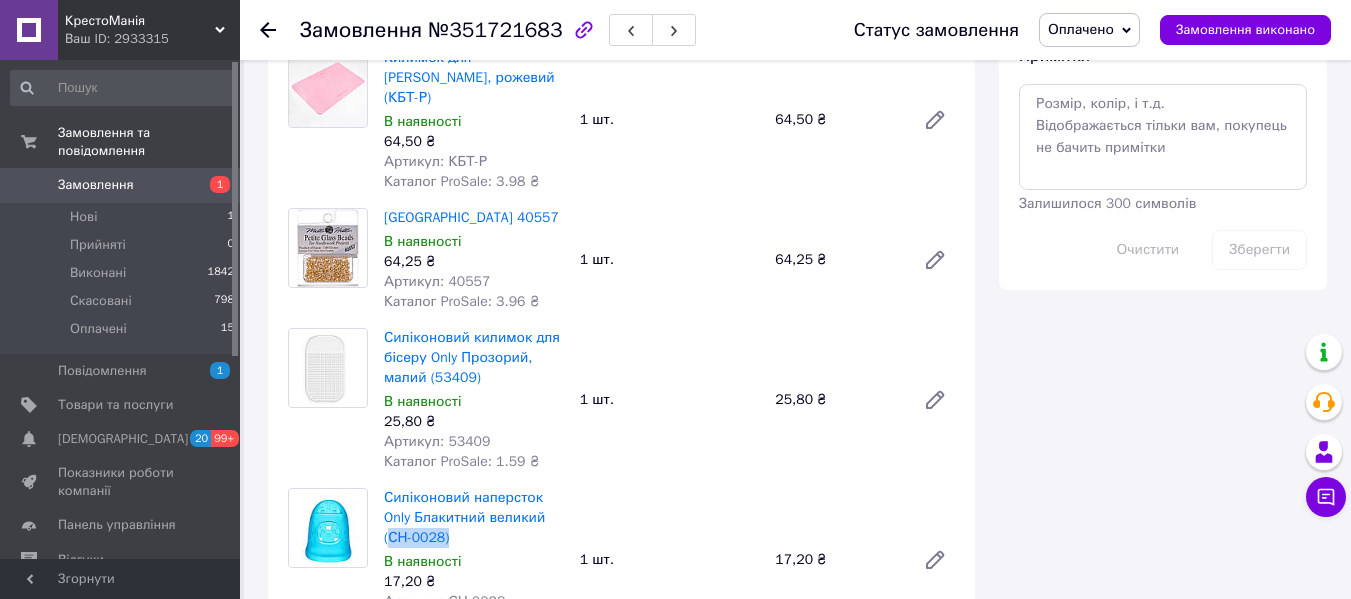 copy on "СН-0028)" 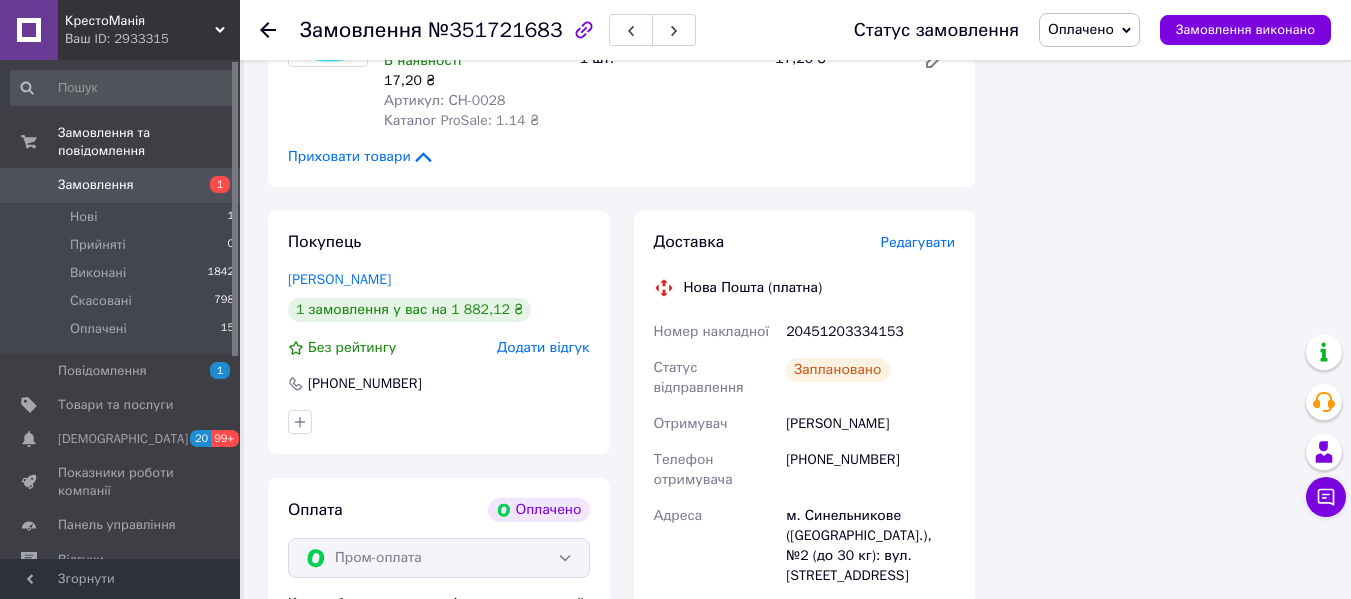 scroll, scrollTop: 2260, scrollLeft: 0, axis: vertical 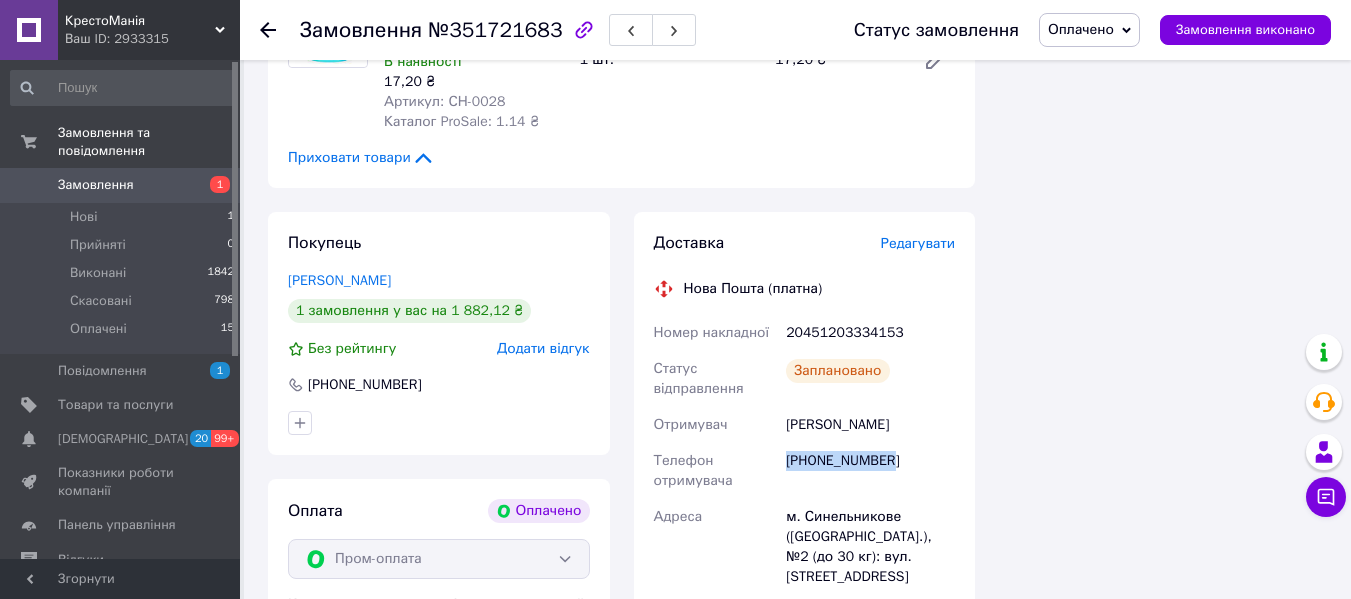 drag, startPoint x: 893, startPoint y: 415, endPoint x: 784, endPoint y: 425, distance: 109.457756 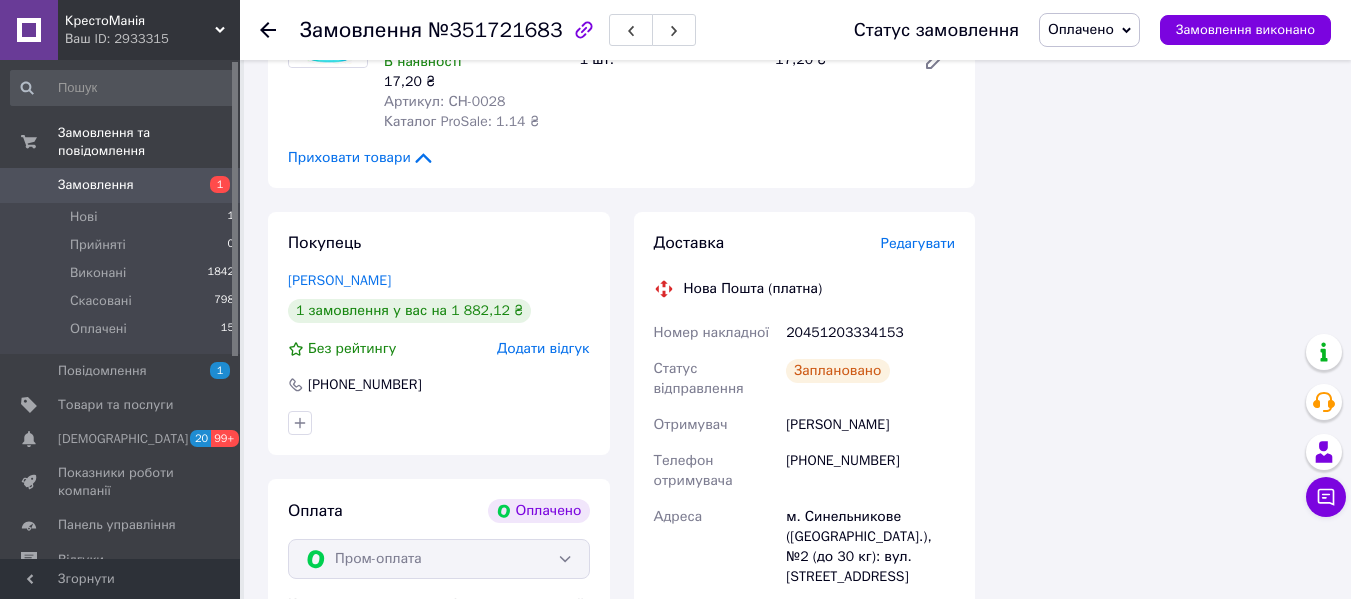 click on "Замовлення №351721683 Статус замовлення Оплачено Прийнято Виконано Скасовано Замовлення виконано Це замовлення сплачено за допомогою Пром-оплата з виплатою на картку працює як P2P переказ (з картки на картку) з обмеженнями платіжних систем: до 150 виплат загалом на 3 картки. Досягли ліміту? Підпишіть договір з ТОВ «ФК «ЕВО» та підключіть розрахунковий рахунок. Якщо у вас з'явилися питання, пишіть —   [EMAIL_ADDRESS][DOMAIN_NAME] 1 Зв'яжіться з покупцем Підтвердіть оплату, наявність товару, спосіб і терміни доставки 2 Відправте товар якомога швидше 3 Отримайте гроші Ок, зрозуміло   <" at bounding box center (797, -513) 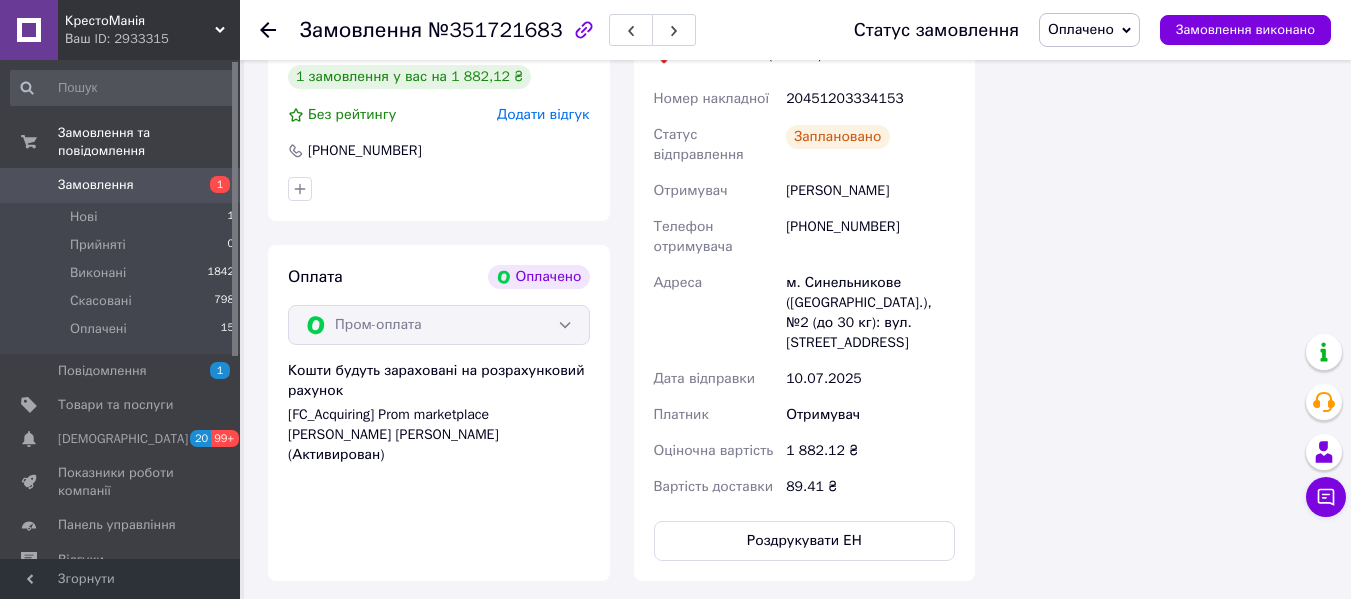 scroll, scrollTop: 2300, scrollLeft: 0, axis: vertical 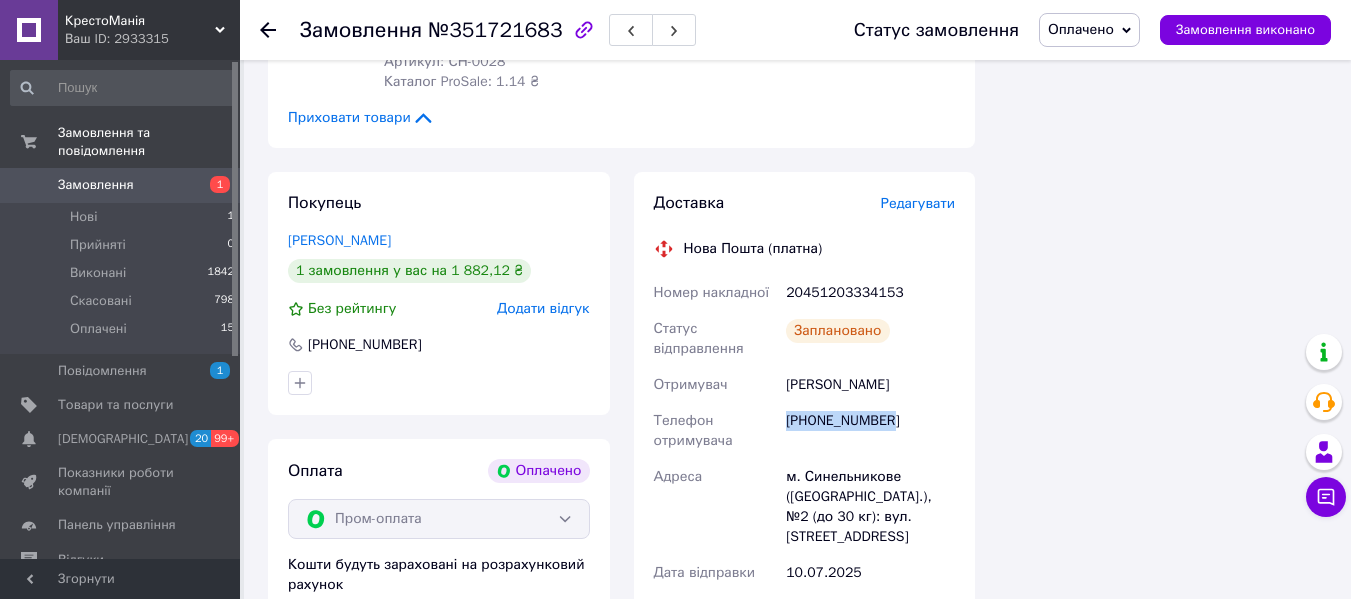 drag, startPoint x: 894, startPoint y: 374, endPoint x: 787, endPoint y: 371, distance: 107.042046 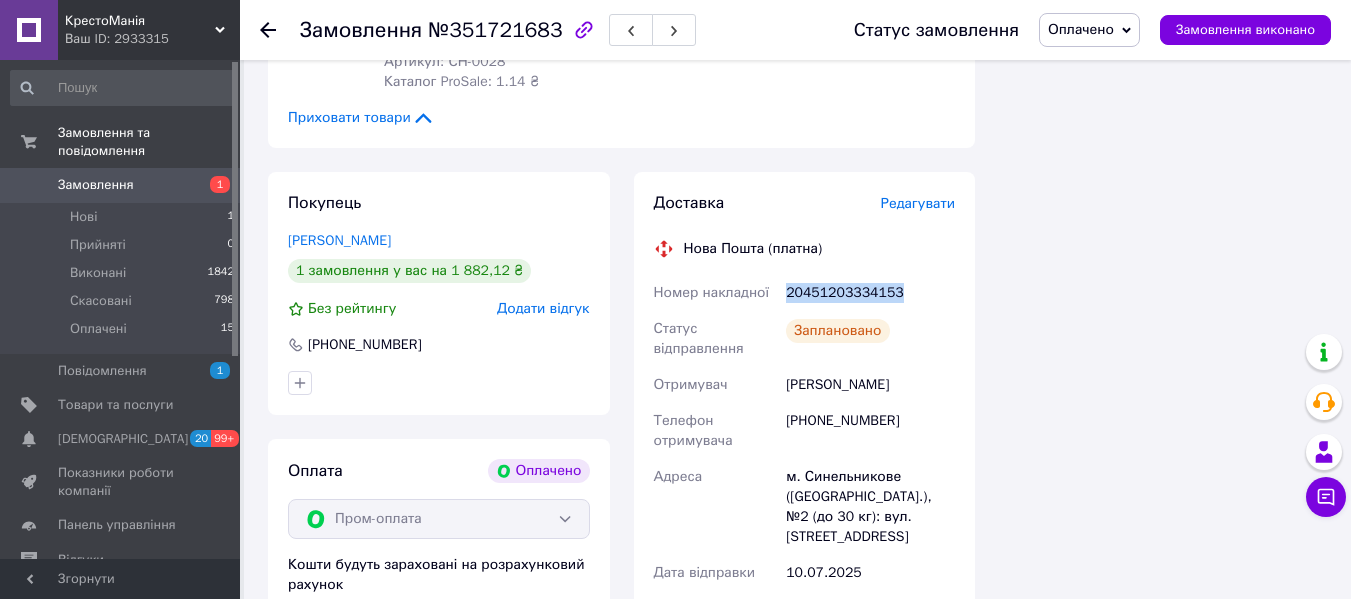 drag, startPoint x: 905, startPoint y: 258, endPoint x: 788, endPoint y: 245, distance: 117.72001 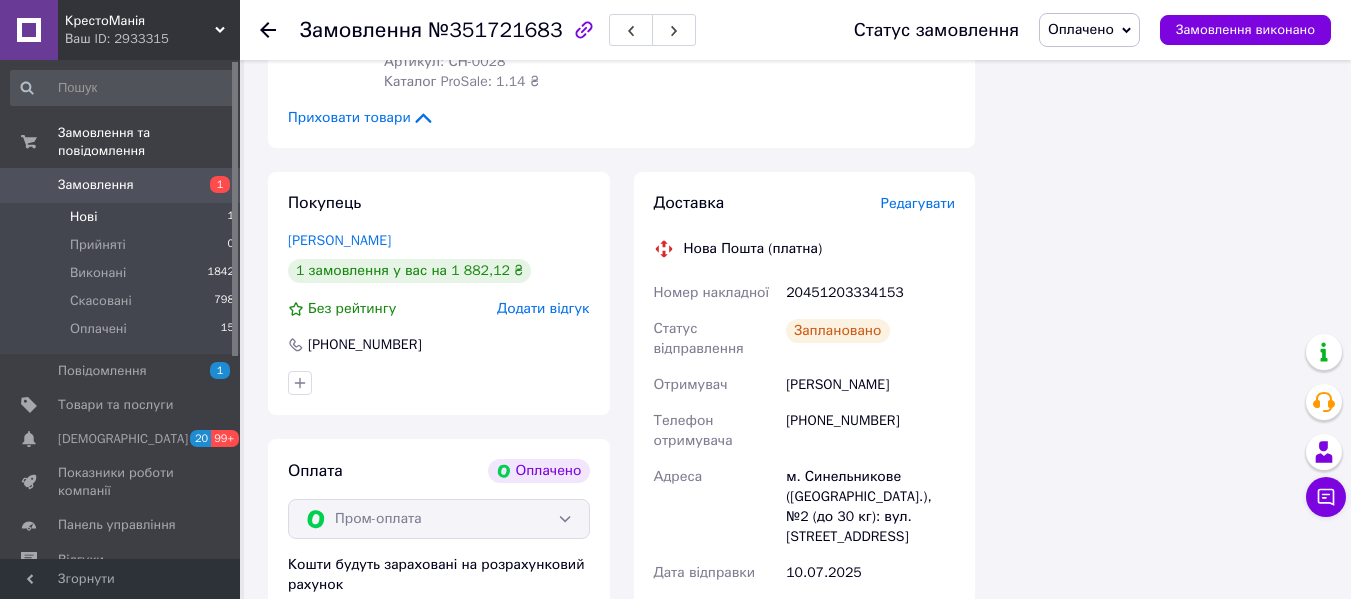 click on "Нові 1" at bounding box center [123, 217] 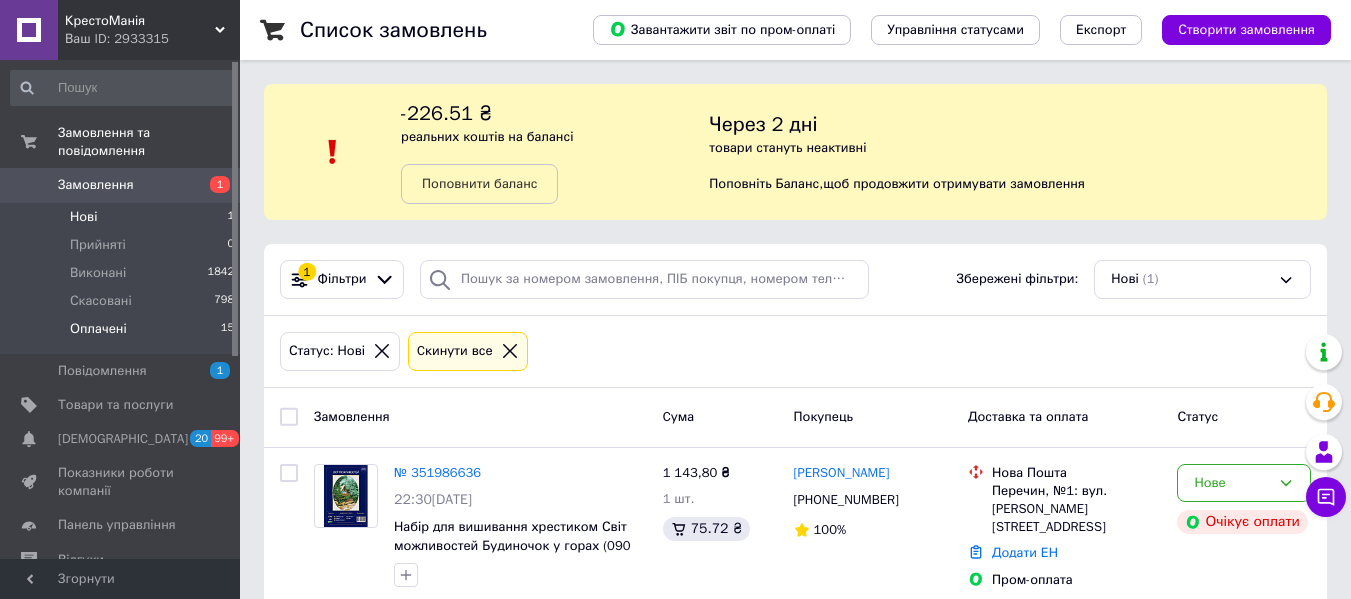 click on "Оплачені 15" at bounding box center (123, 334) 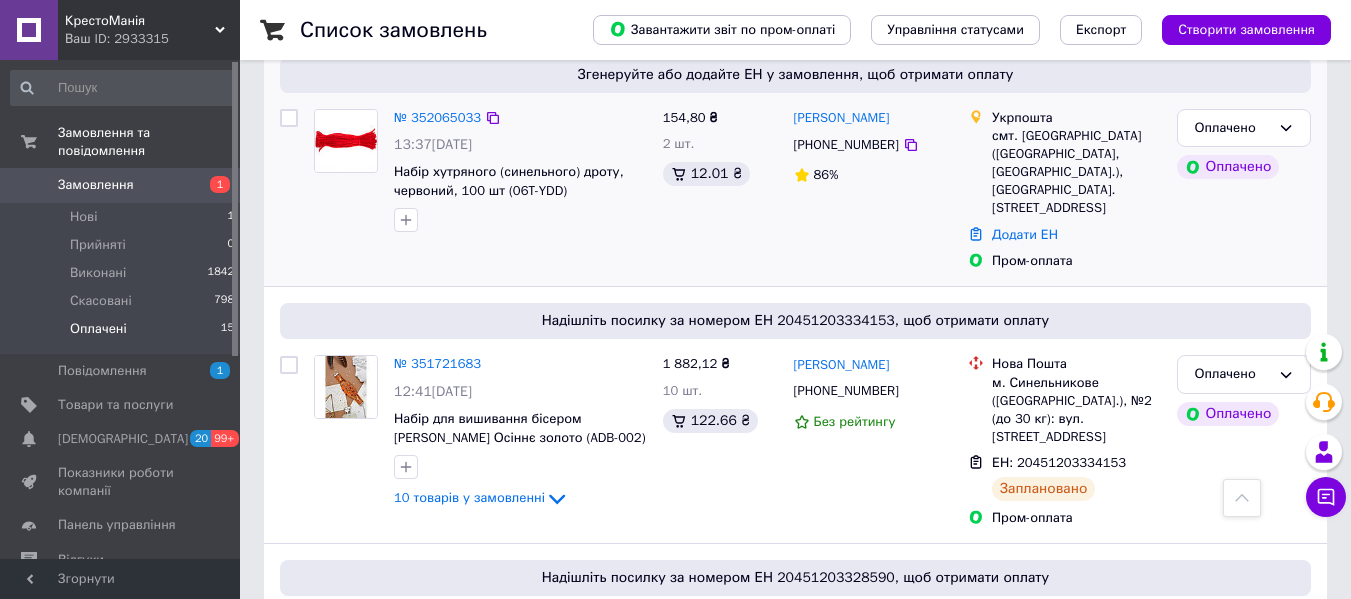 scroll, scrollTop: 400, scrollLeft: 0, axis: vertical 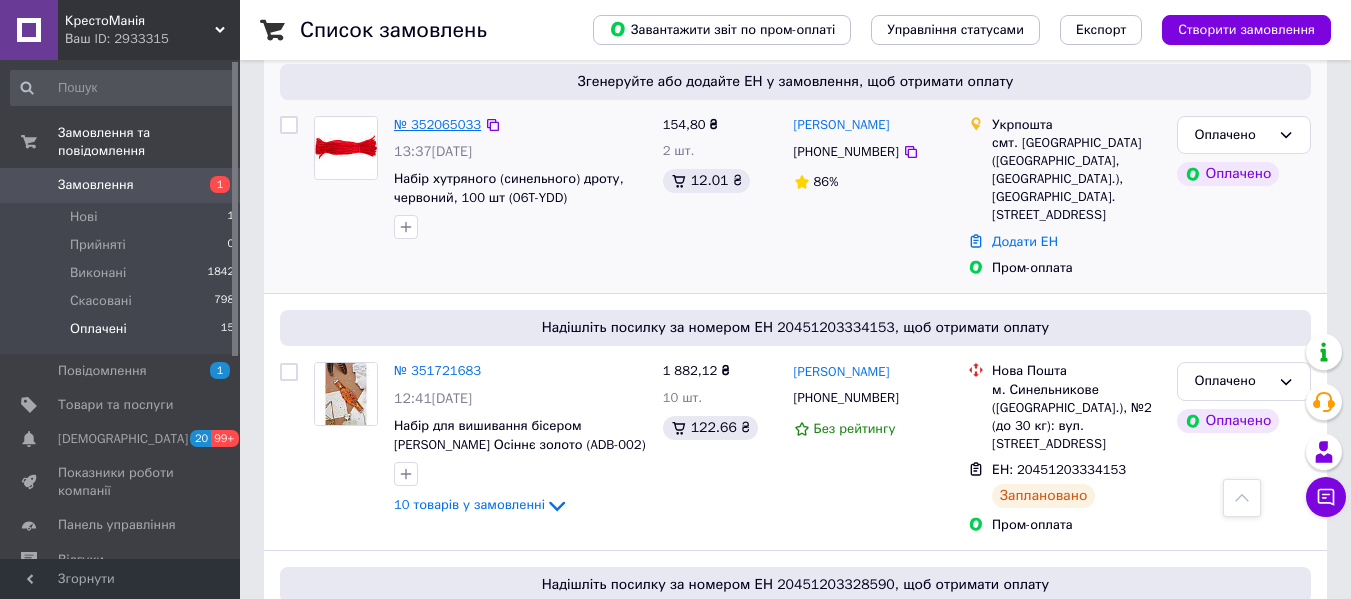 click on "№ 352065033" at bounding box center (437, 124) 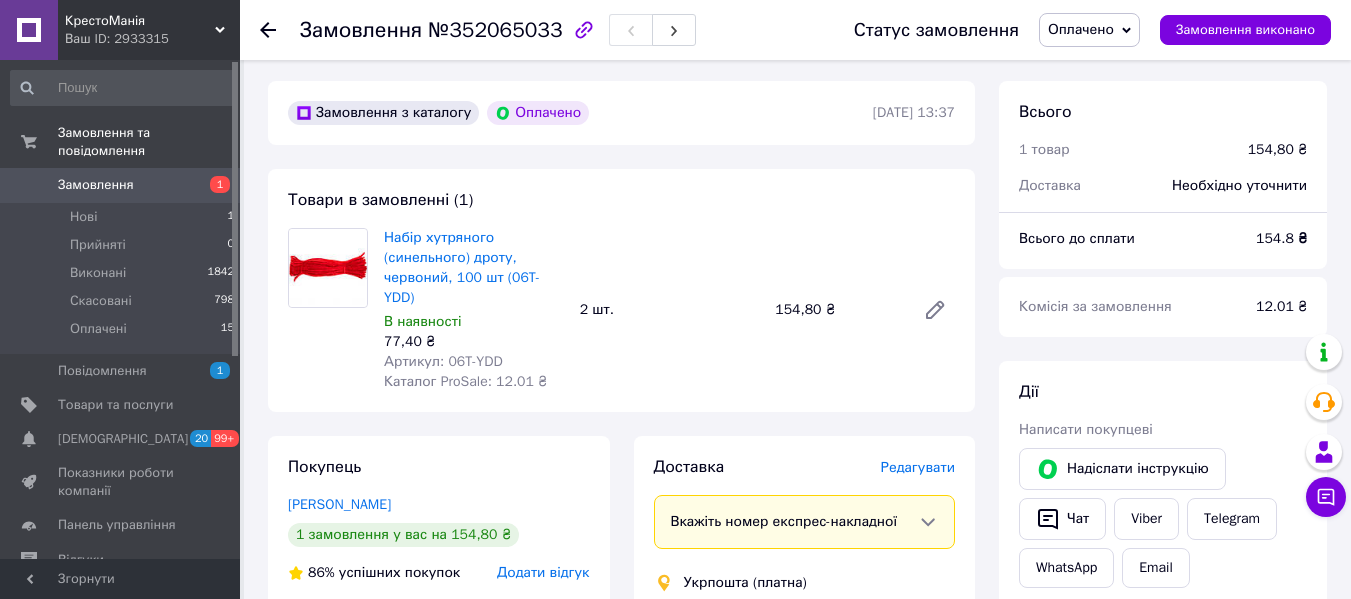 scroll, scrollTop: 800, scrollLeft: 0, axis: vertical 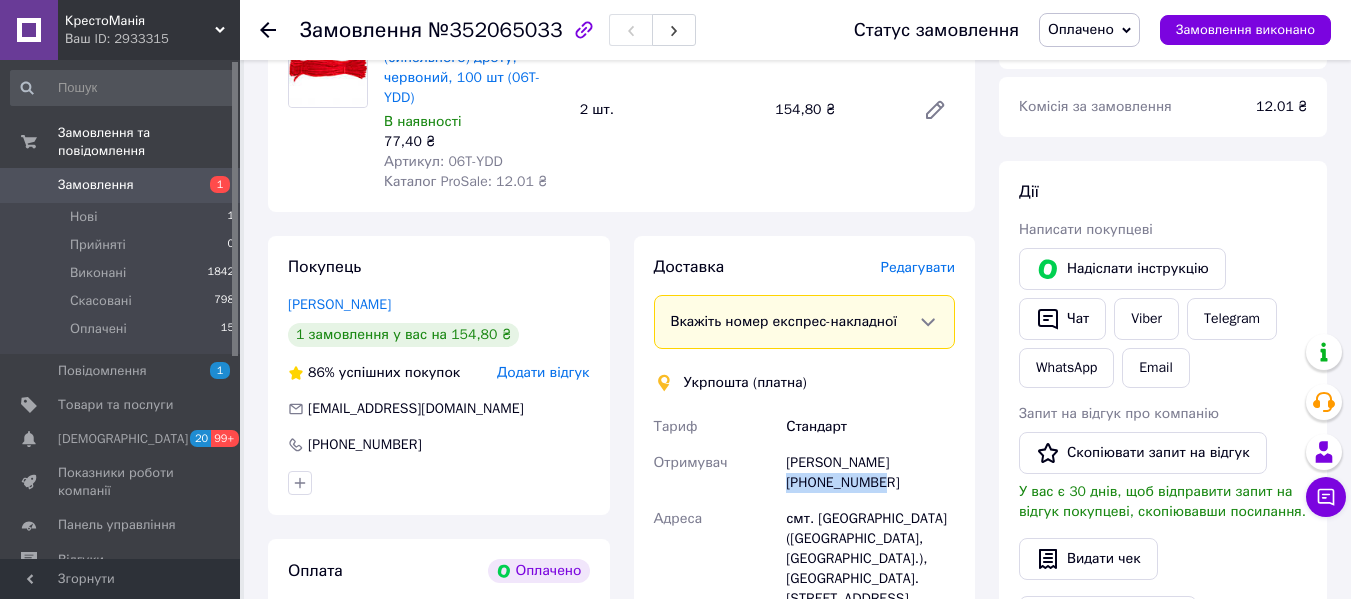 drag, startPoint x: 892, startPoint y: 460, endPoint x: 787, endPoint y: 459, distance: 105.00476 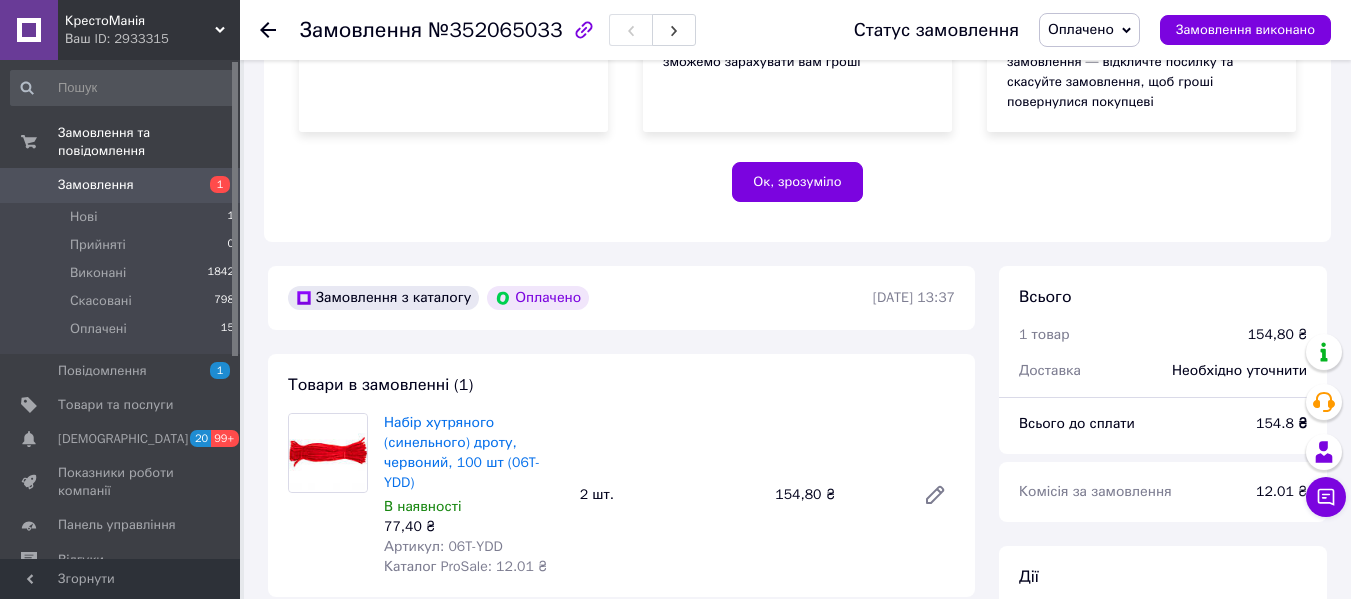 scroll, scrollTop: 400, scrollLeft: 0, axis: vertical 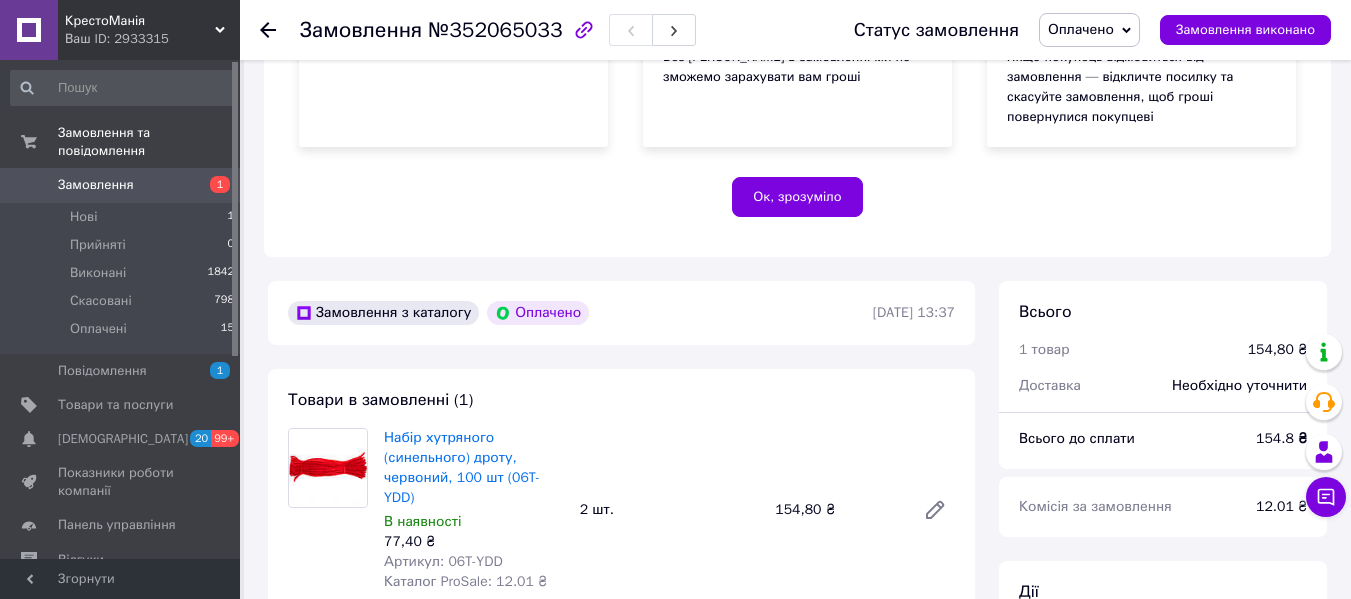 click on "Замовлення №352065033 Статус замовлення Оплачено Прийнято Виконано Скасовано Замовлення виконано Це замовлення сплачено за допомогою Пром-оплата з виплатою на картку працює як P2P переказ (з картки на картку) з обмеженнями платіжних систем: до 150 виплат загалом на 3 картки. Досягли ліміту? Підпишіть договір з ТОВ «ФК «ЕВО» та підключіть розрахунковий рахунок. Якщо у вас з'явилися питання, пишіть —   [EMAIL_ADDRESS][DOMAIN_NAME] 1 Зв'яжіться з покупцем Підтвердіть оплату, наявність товару, спосіб і терміни доставки 2 Відправте товар якомога швидше 3 Отримайте гроші Ок, зрозуміло 86% *" at bounding box center [797, 667] 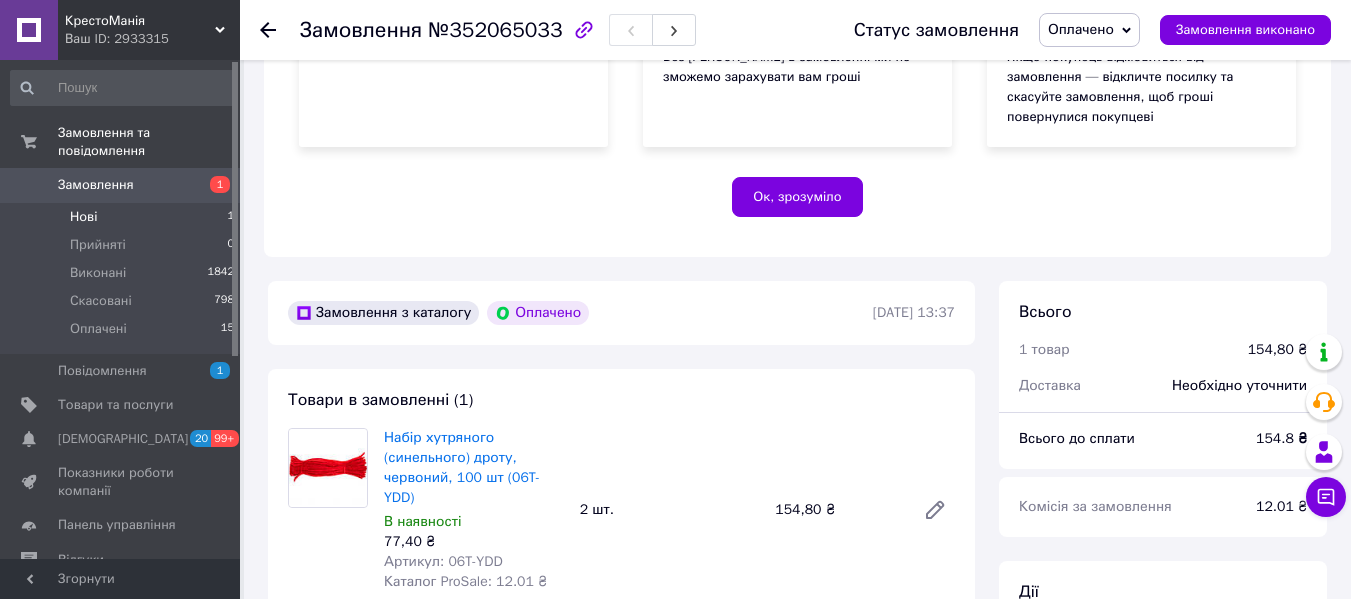 click on "Нові 1" at bounding box center (123, 217) 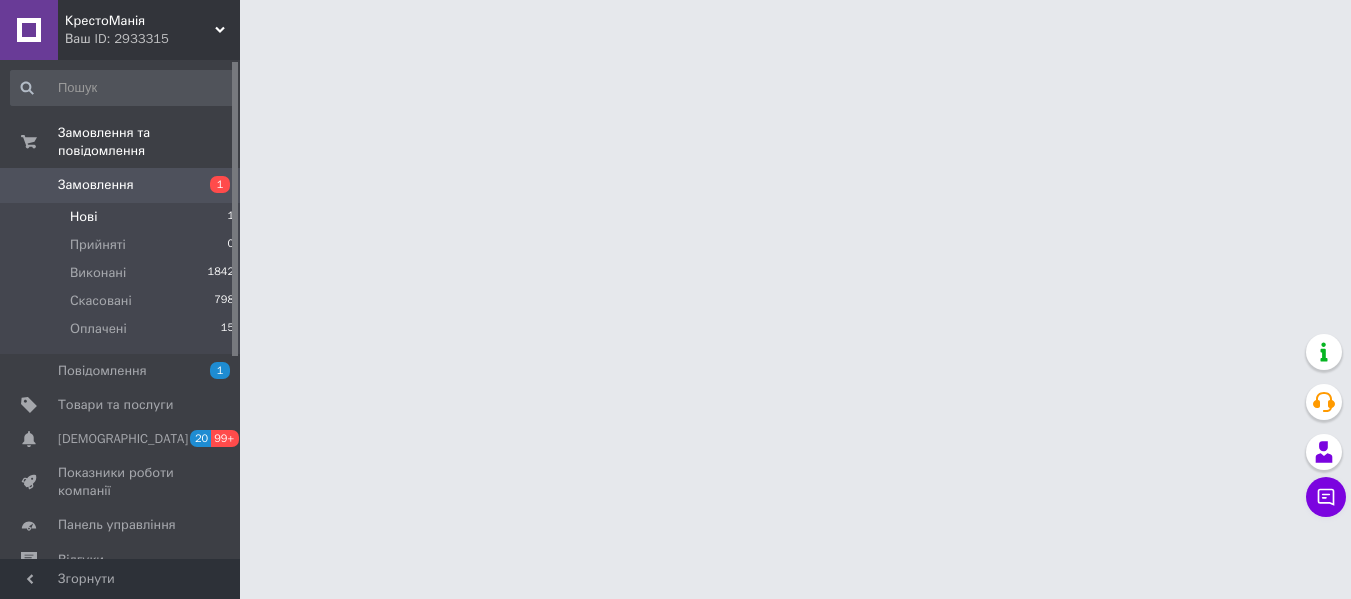 scroll, scrollTop: 0, scrollLeft: 0, axis: both 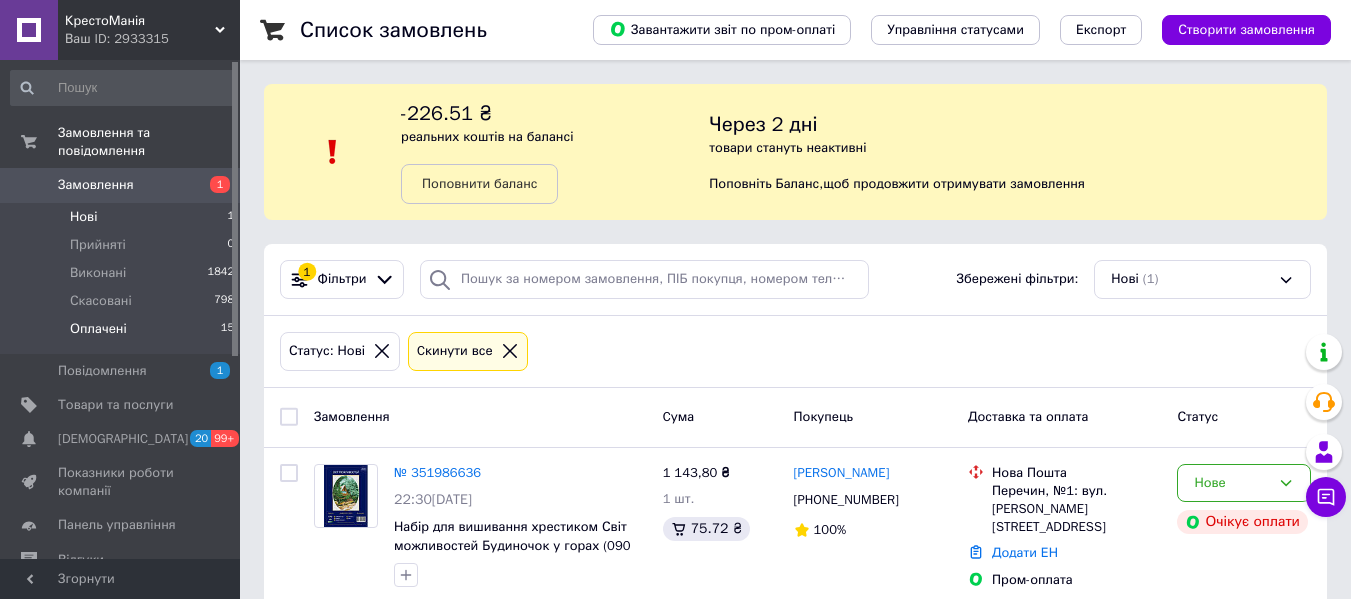 click on "Оплачені 15" at bounding box center (123, 334) 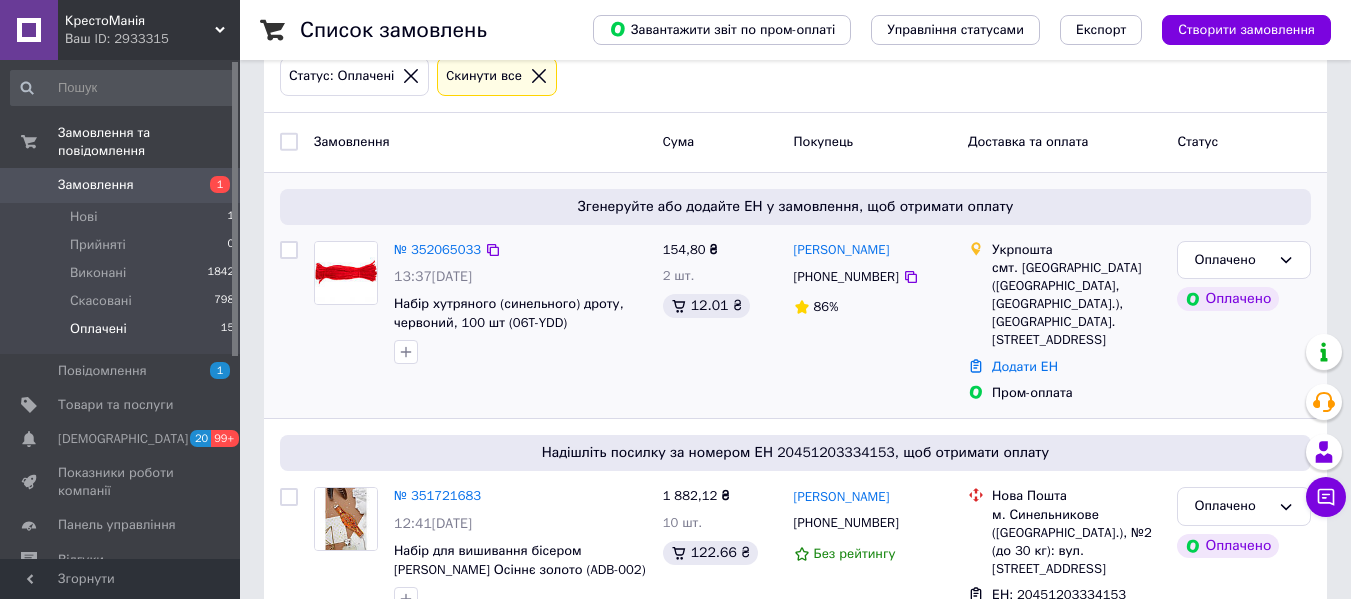 scroll, scrollTop: 300, scrollLeft: 0, axis: vertical 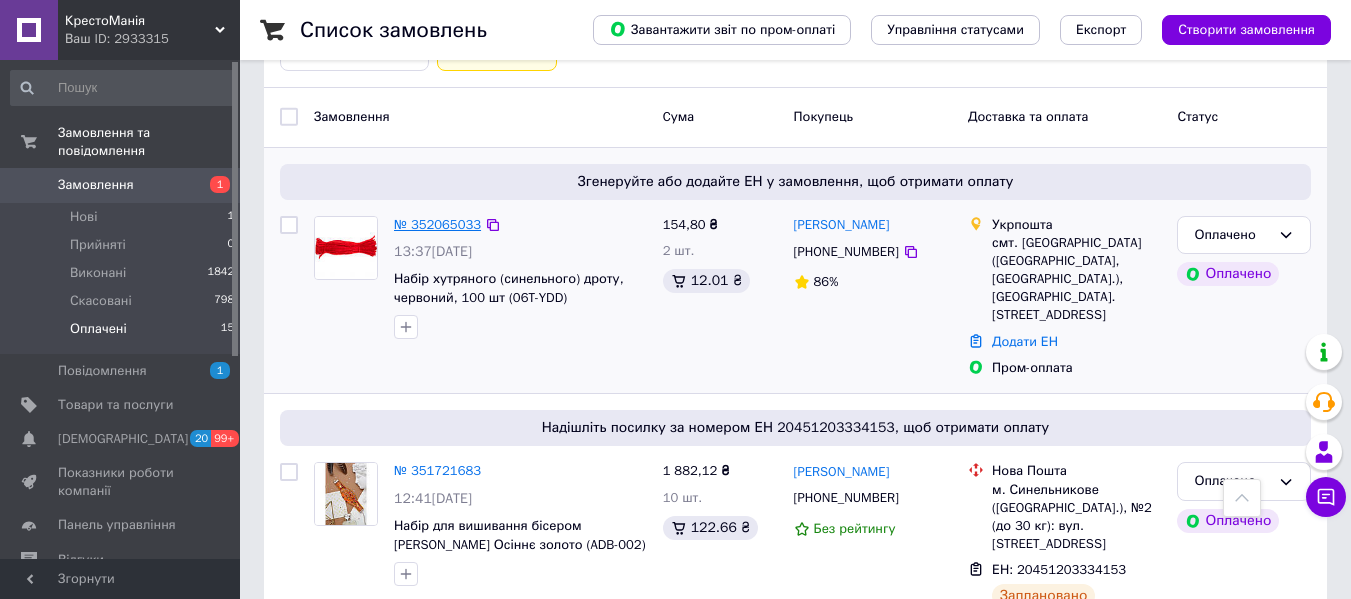 click on "№ 352065033" at bounding box center (437, 224) 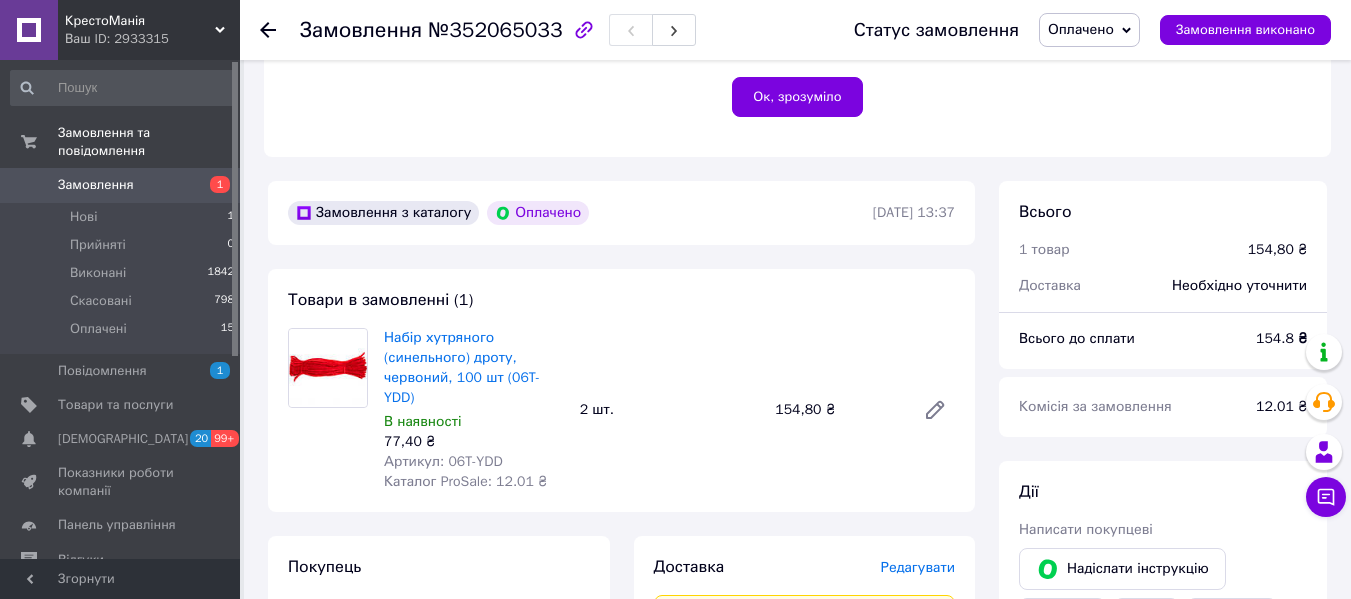 scroll, scrollTop: 600, scrollLeft: 0, axis: vertical 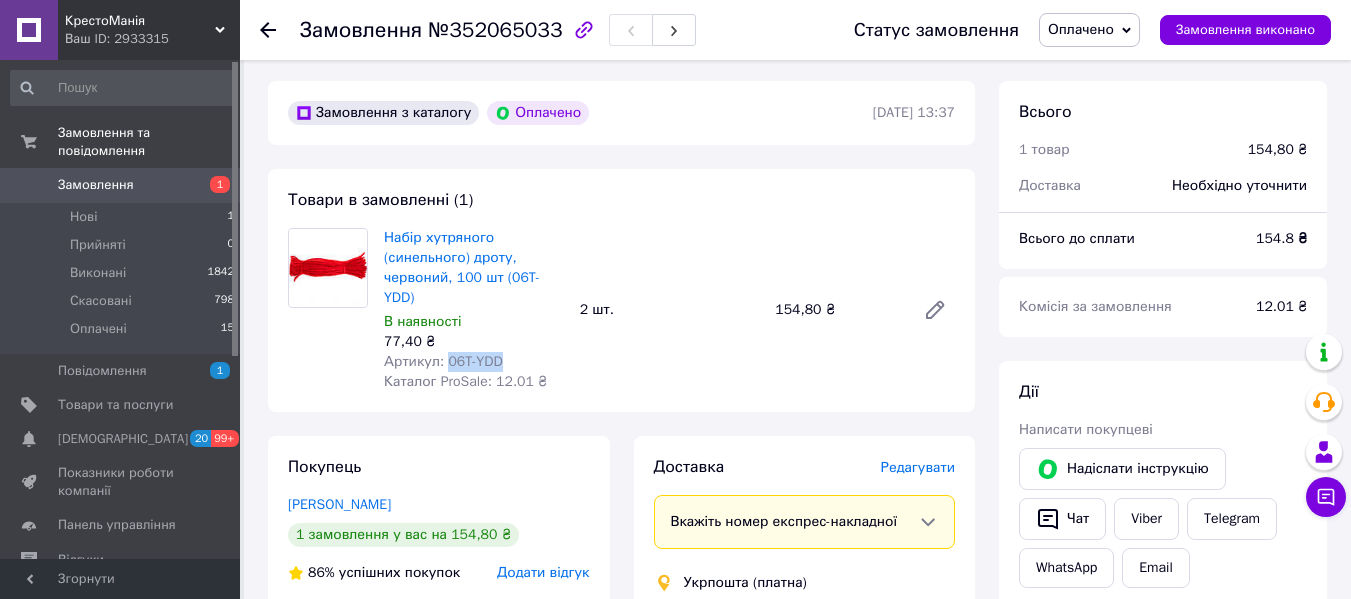 drag, startPoint x: 505, startPoint y: 337, endPoint x: 445, endPoint y: 345, distance: 60.530983 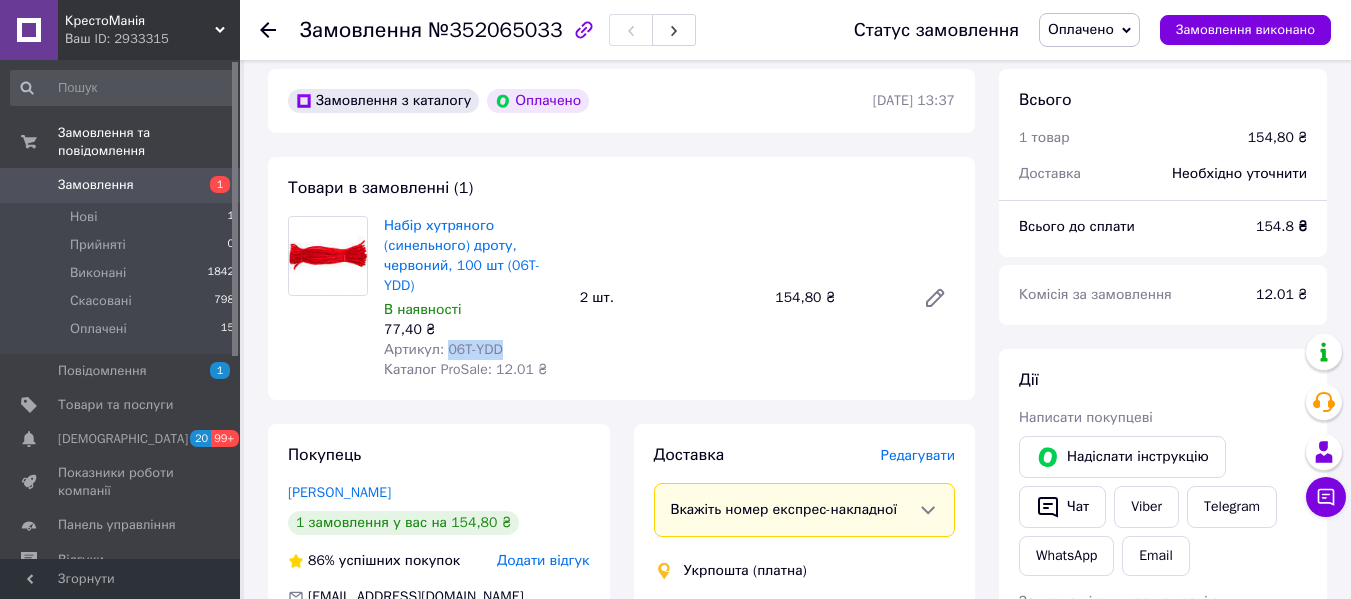 scroll, scrollTop: 600, scrollLeft: 0, axis: vertical 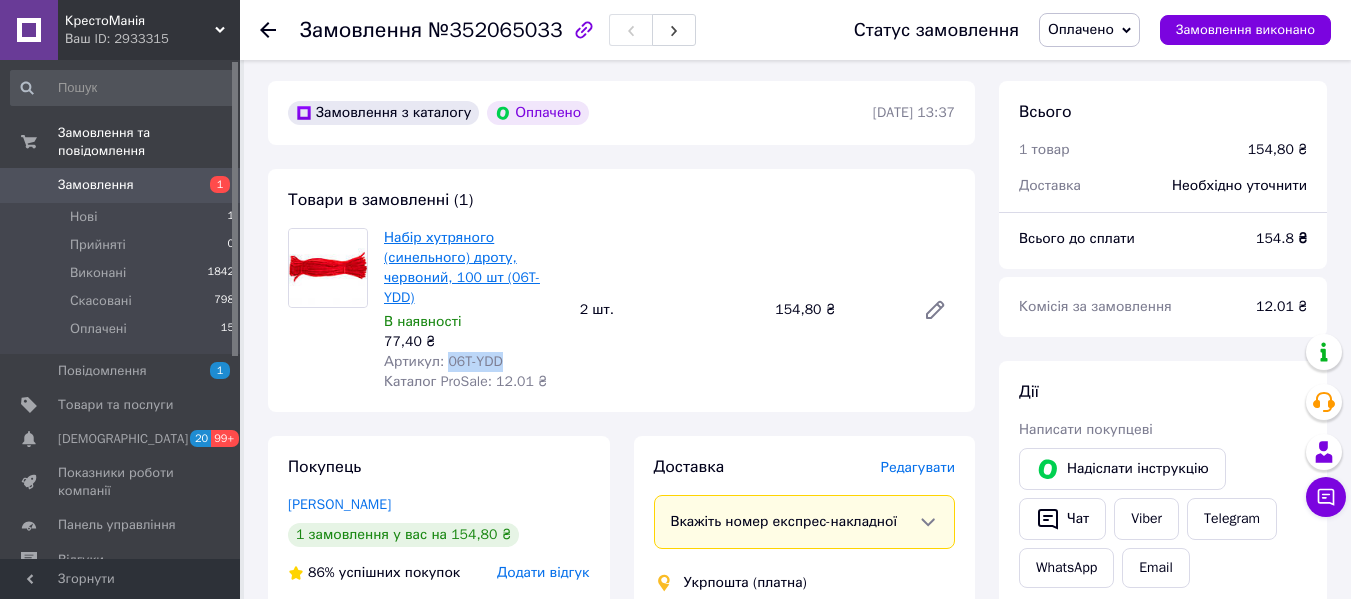 click on "Набір хутряного (синельного) дроту, червоний, 100 шт (06T-YDD)" at bounding box center [462, 267] 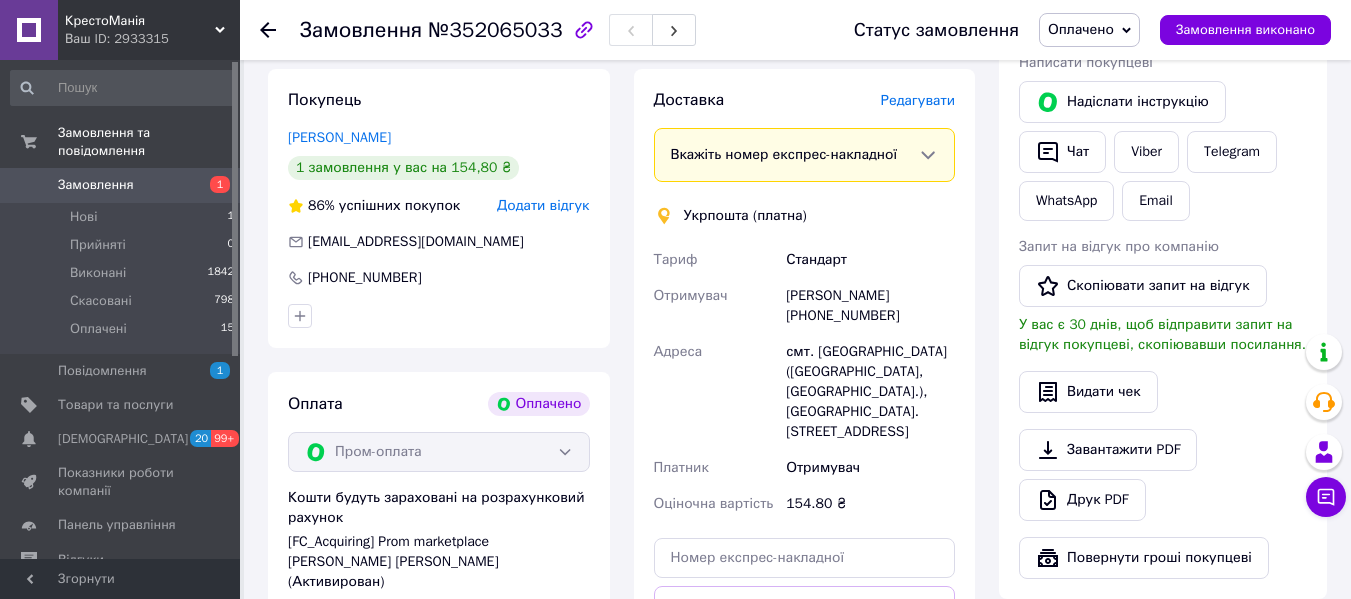 scroll, scrollTop: 1300, scrollLeft: 0, axis: vertical 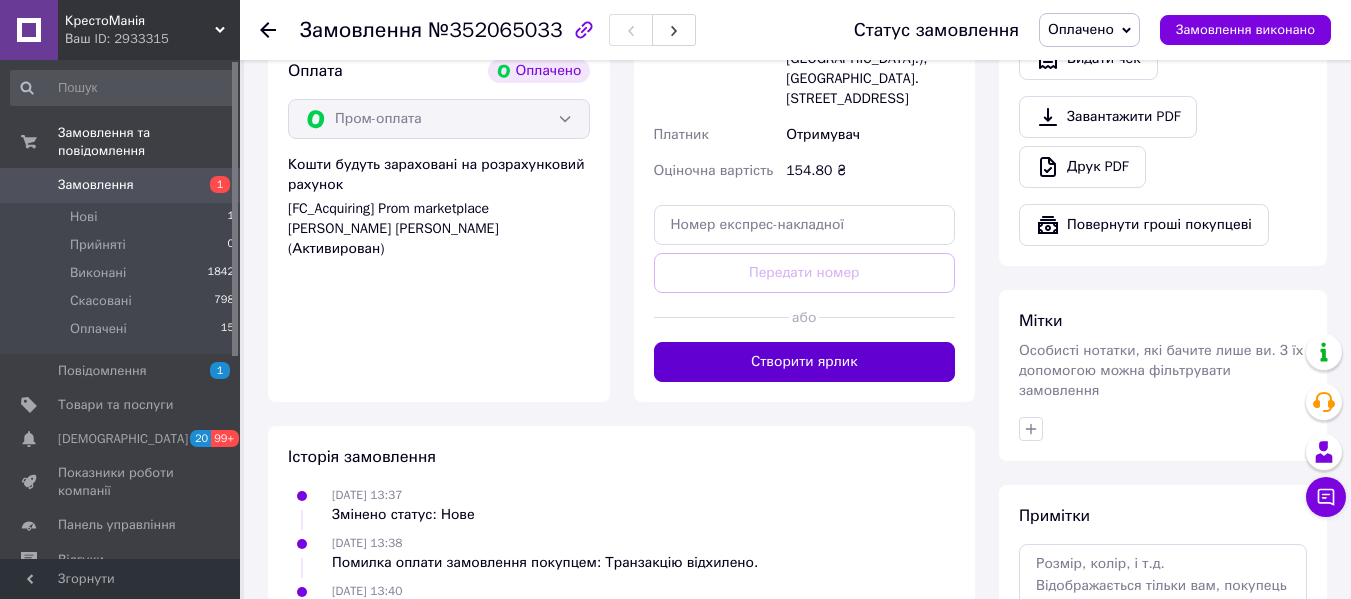 click on "Створити ярлик" at bounding box center [805, 362] 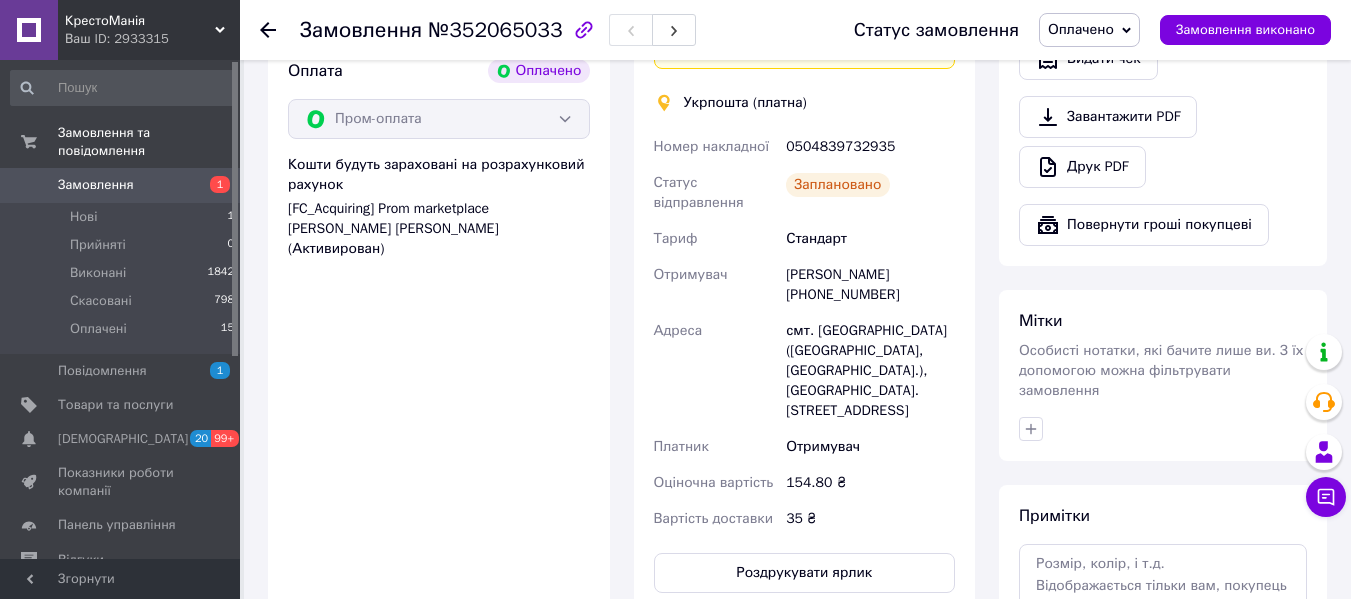 scroll, scrollTop: 1200, scrollLeft: 0, axis: vertical 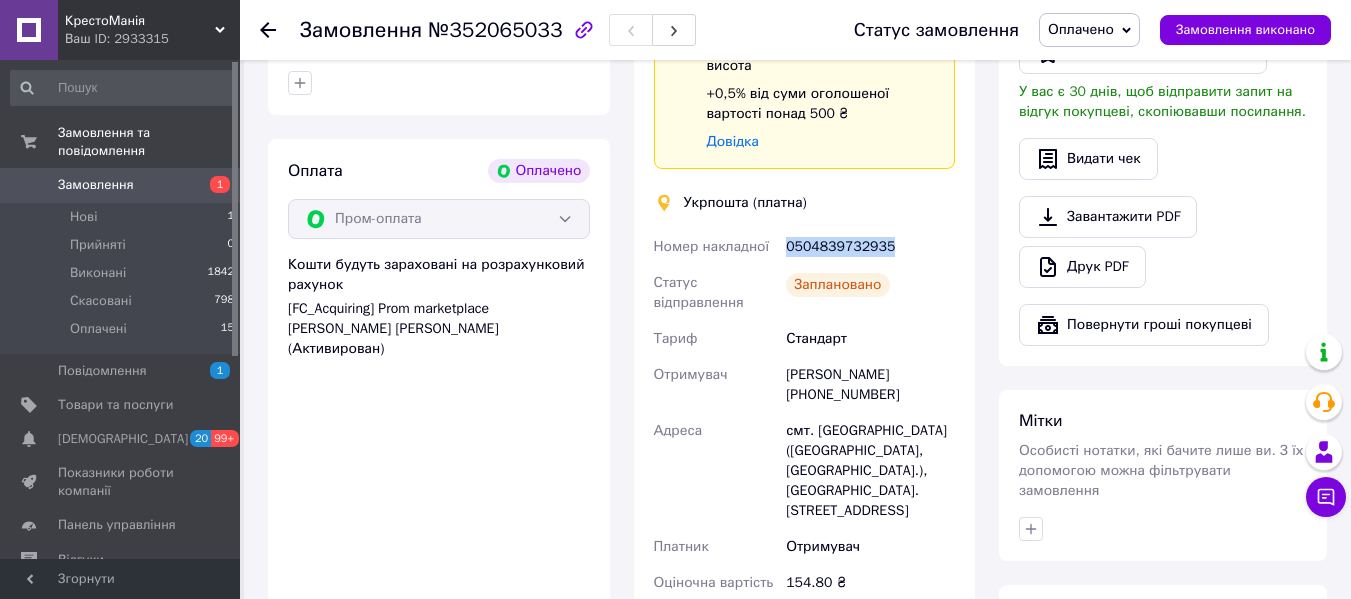 drag, startPoint x: 899, startPoint y: 222, endPoint x: 786, endPoint y: 234, distance: 113.63538 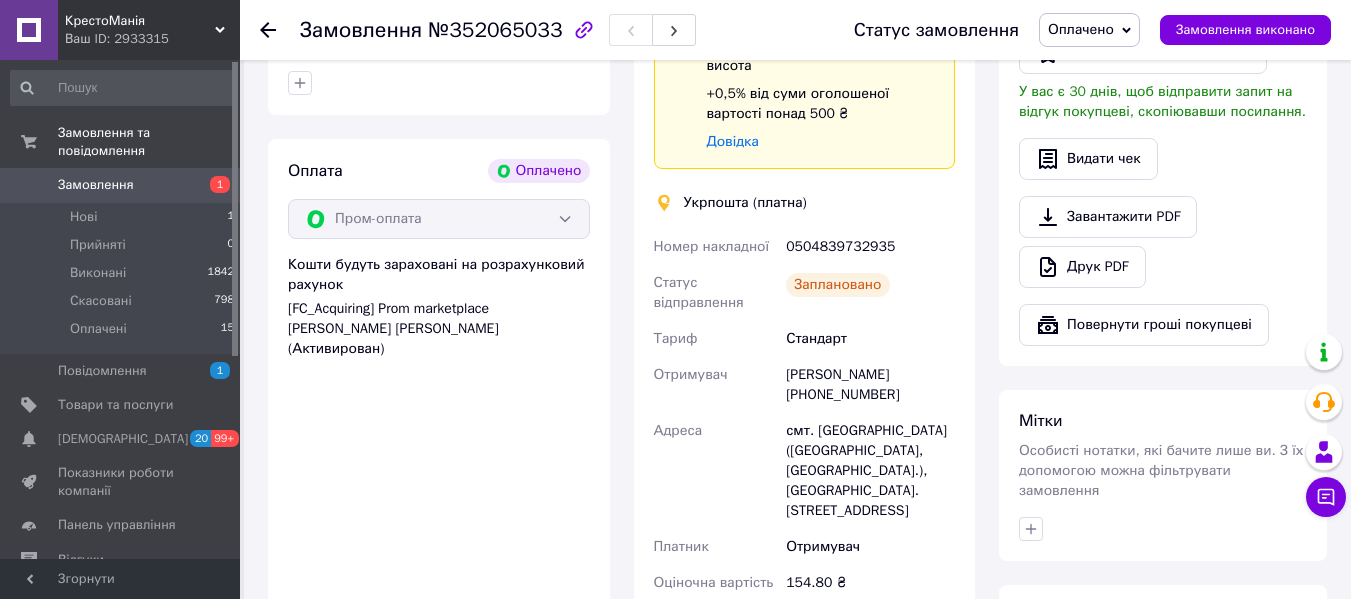 click on "Всього 1 товар 154,80 ₴ Доставка 35 ₴ Всього до сплати 154.8 ₴ Комісія за замовлення 12.01 ₴ Дії Написати покупцеві   Надіслати інструкцію   Чат Viber Telegram WhatsApp Email Запит на відгук про компанію   Скопіювати запит на відгук У вас є 30 днів, щоб відправити запит на відгук покупцеві, скопіювавши посилання.   Видати чек   Завантажити PDF   Друк PDF   Повернути гроші покупцеві [PERSON_NAME] Особисті нотатки, які бачите лише ви. З їх допомогою можна фільтрувати замовлення Примітки Залишилося 300 символів Очистити Зберегти" at bounding box center (1163, 240) 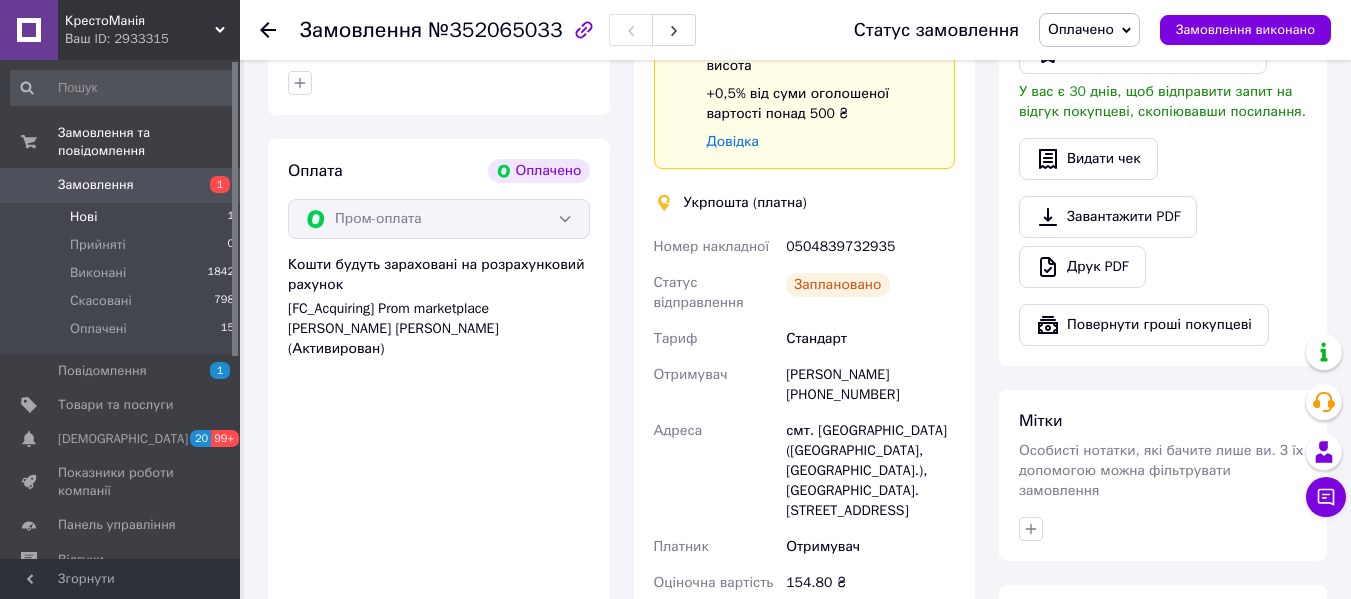 click on "Нові 1" at bounding box center [123, 217] 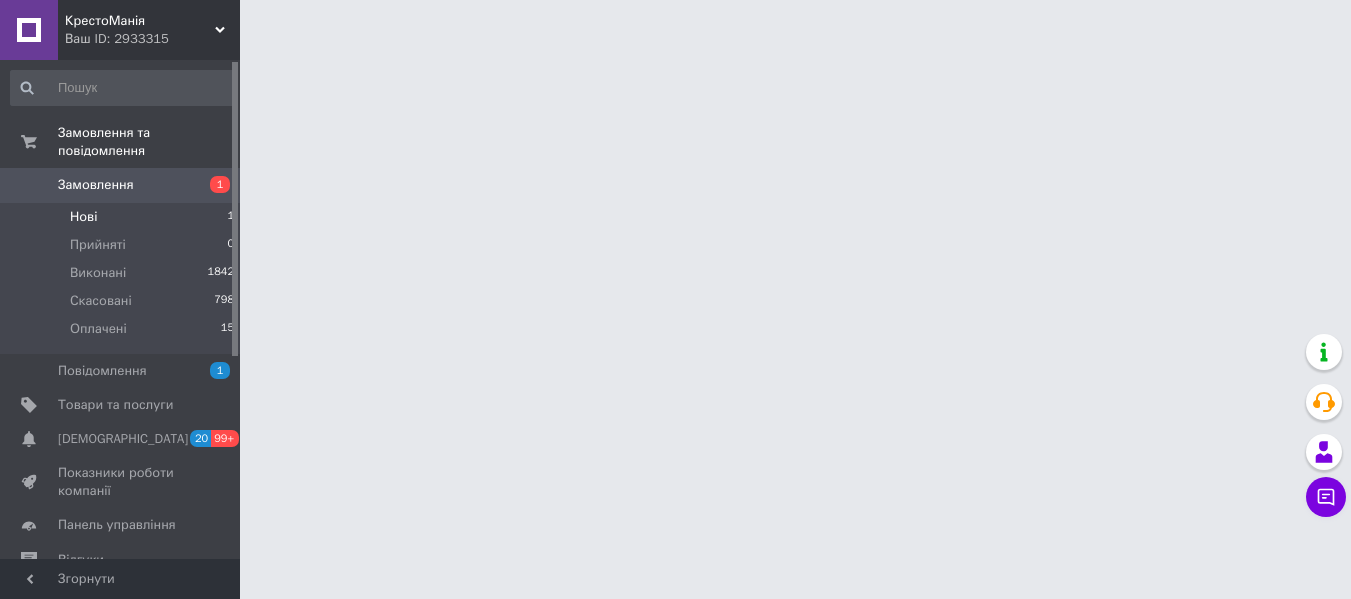 scroll, scrollTop: 0, scrollLeft: 0, axis: both 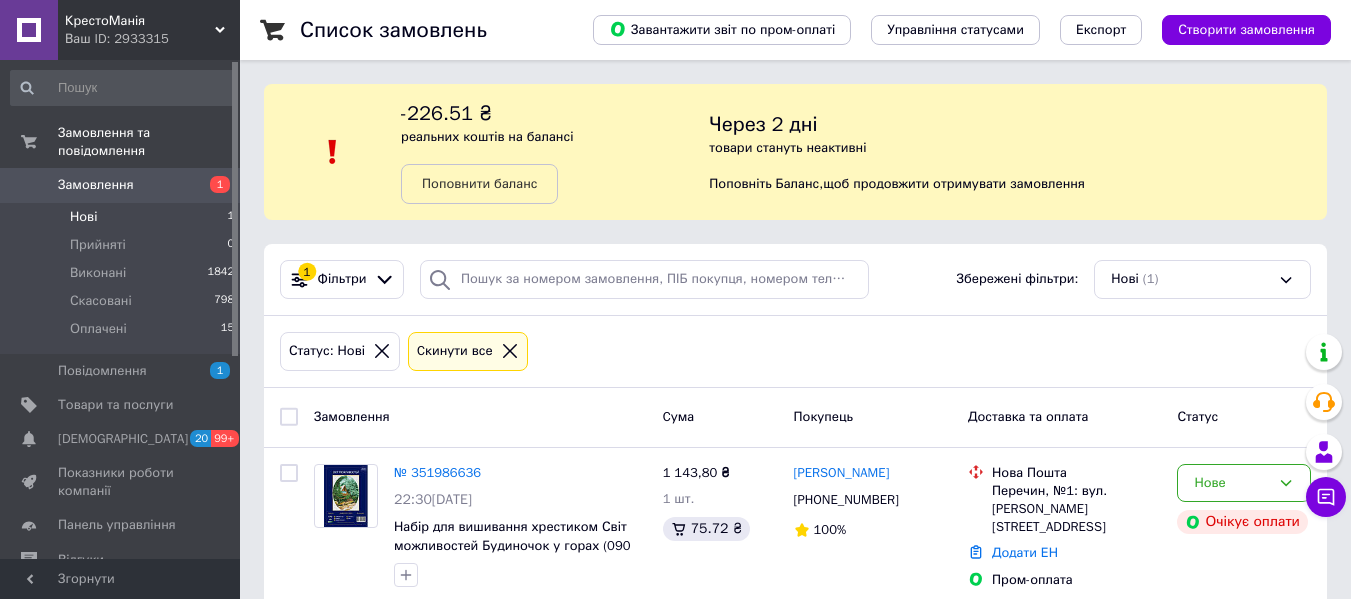 click on "Нові 1" at bounding box center [123, 217] 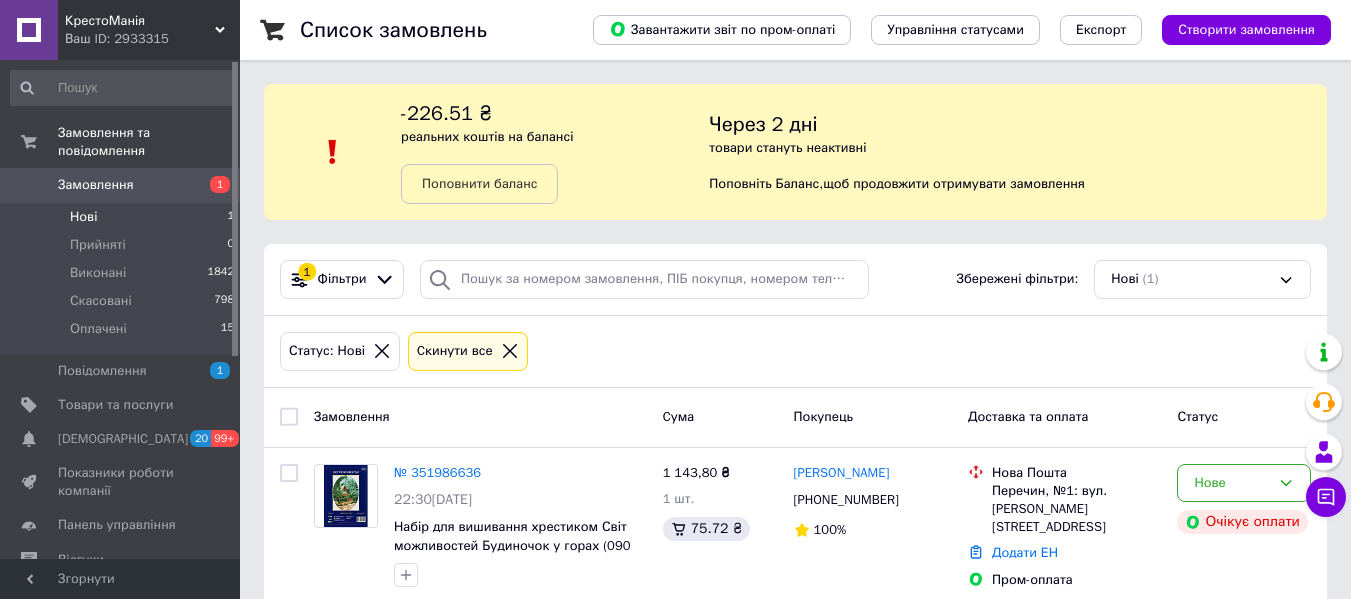 scroll, scrollTop: 28, scrollLeft: 0, axis: vertical 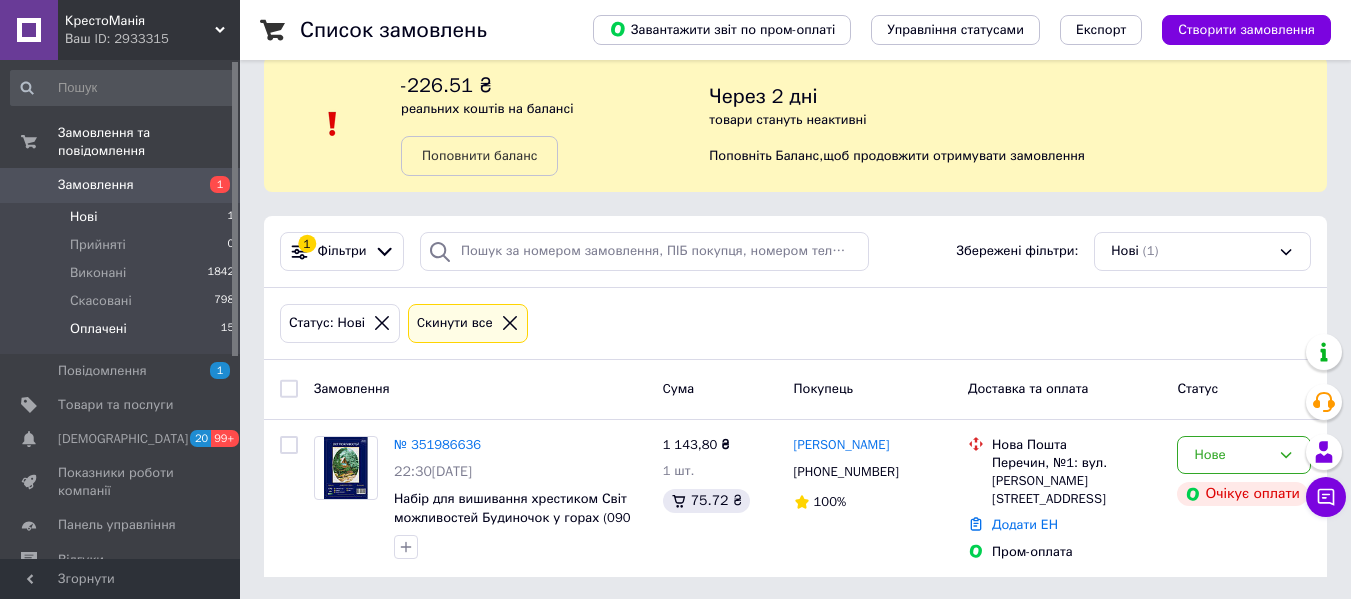 click on "Оплачені 15" at bounding box center [123, 334] 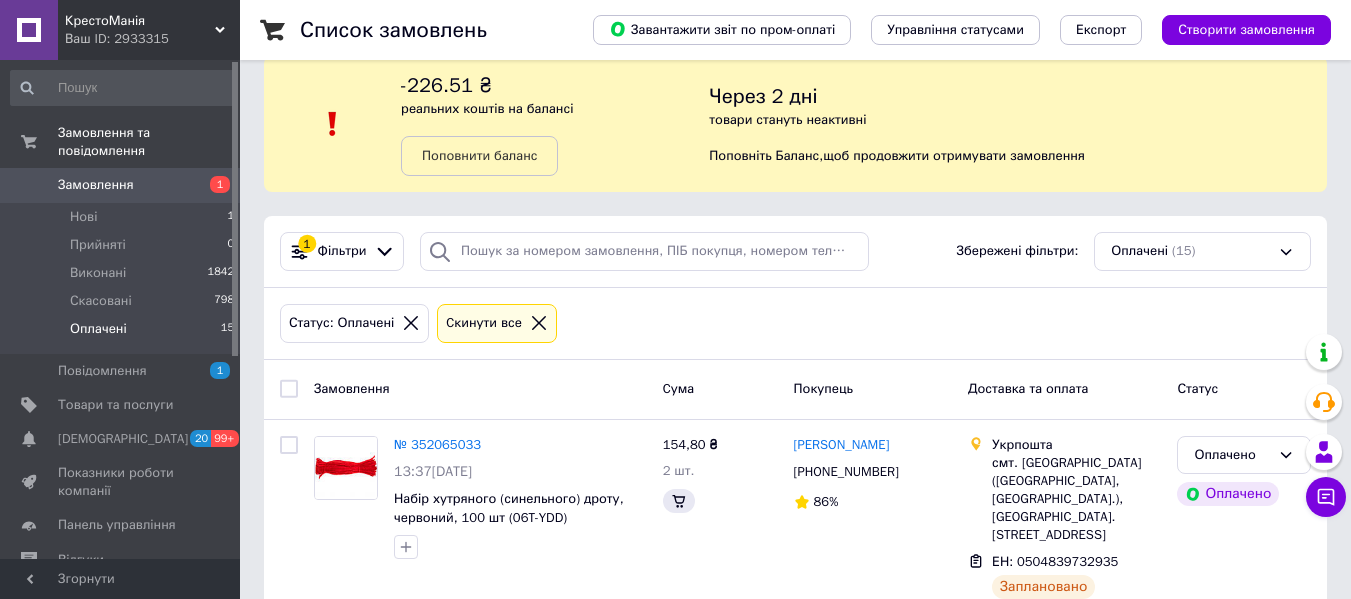 scroll, scrollTop: 0, scrollLeft: 0, axis: both 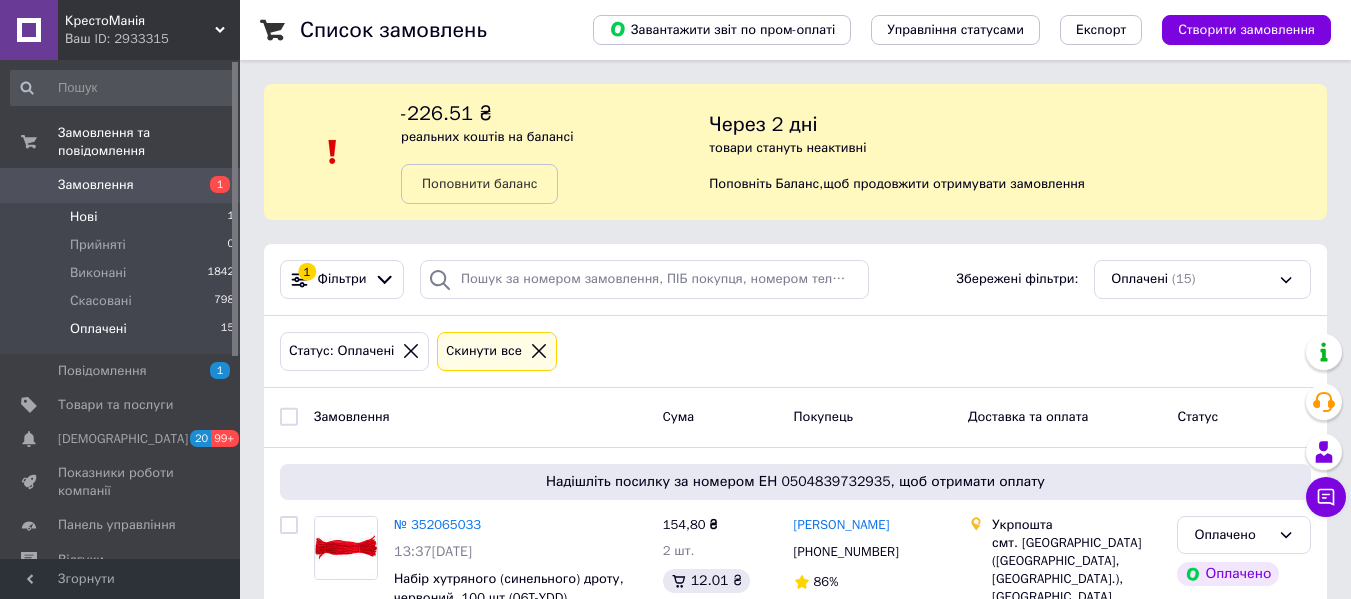 click on "Нові 1" at bounding box center [123, 217] 